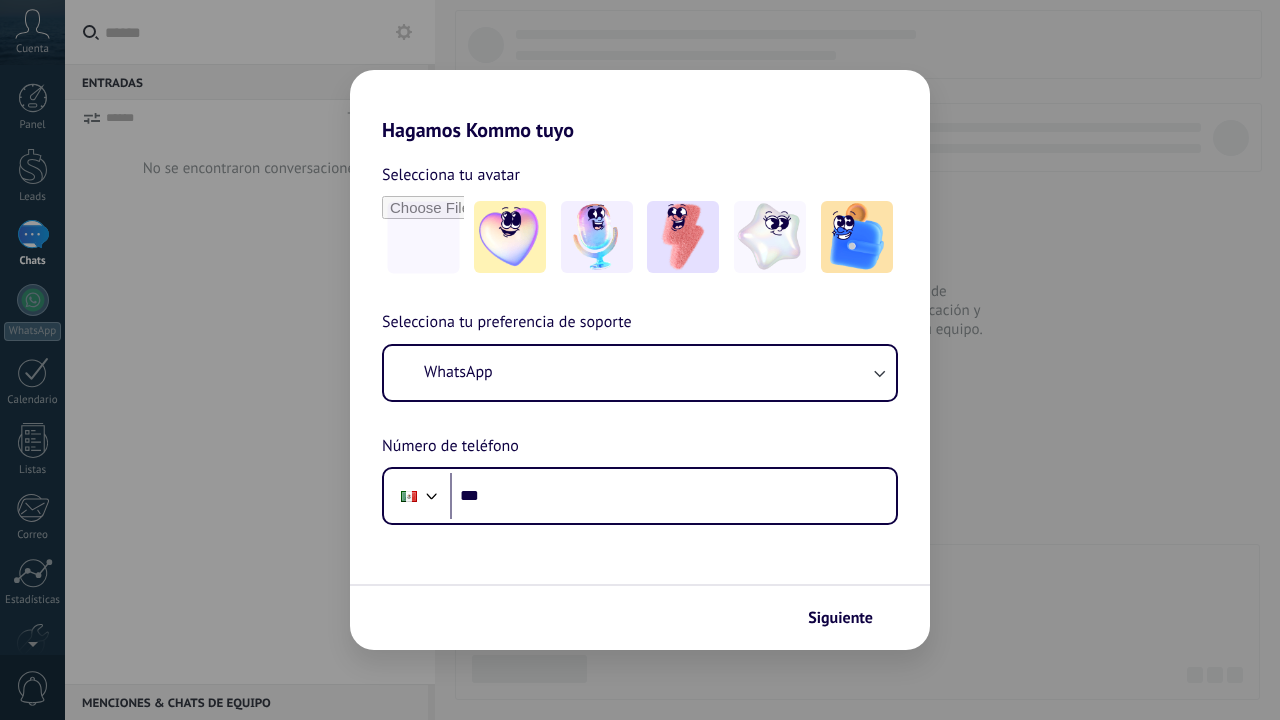 scroll, scrollTop: 0, scrollLeft: 0, axis: both 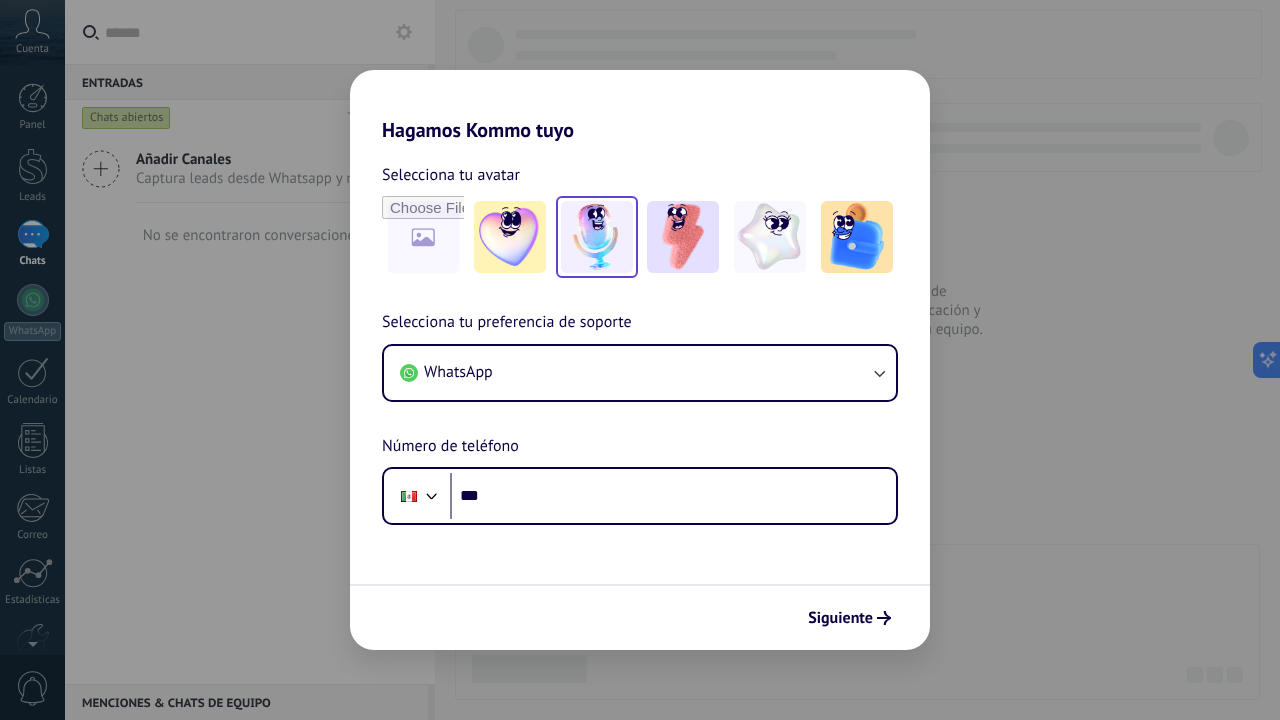 click at bounding box center [597, 237] 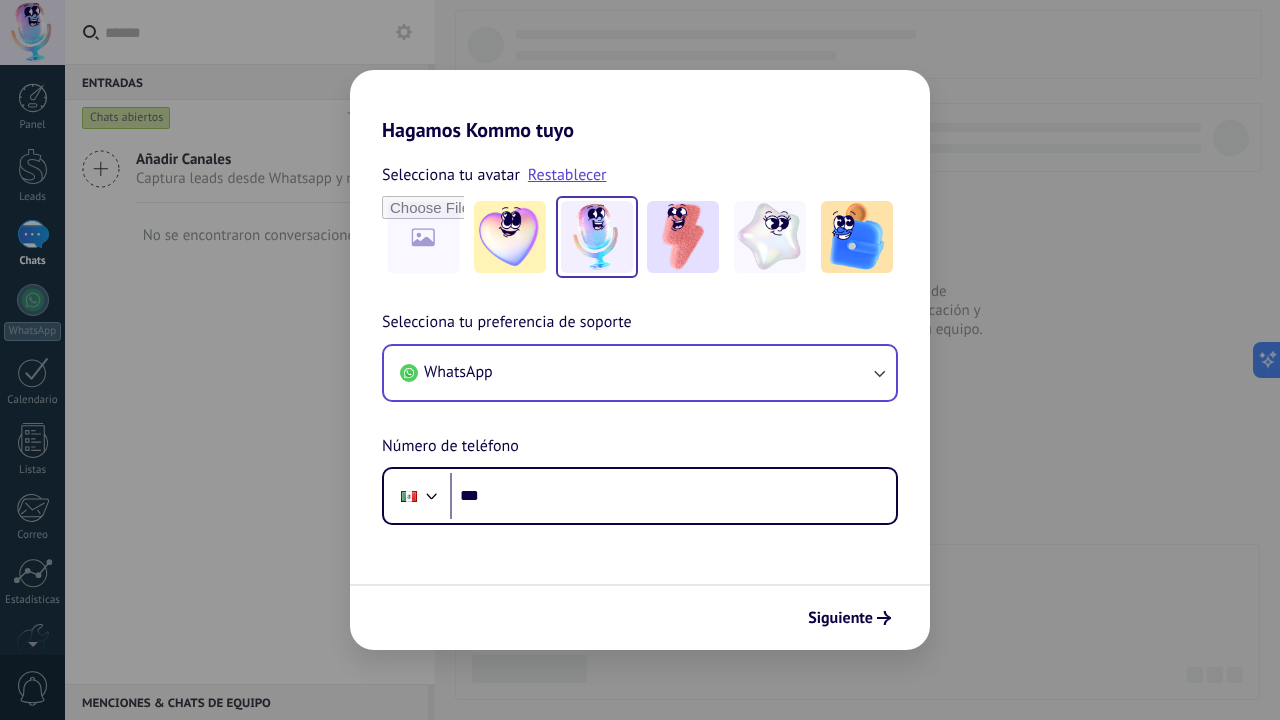 click on "WhatsApp" at bounding box center [640, 373] 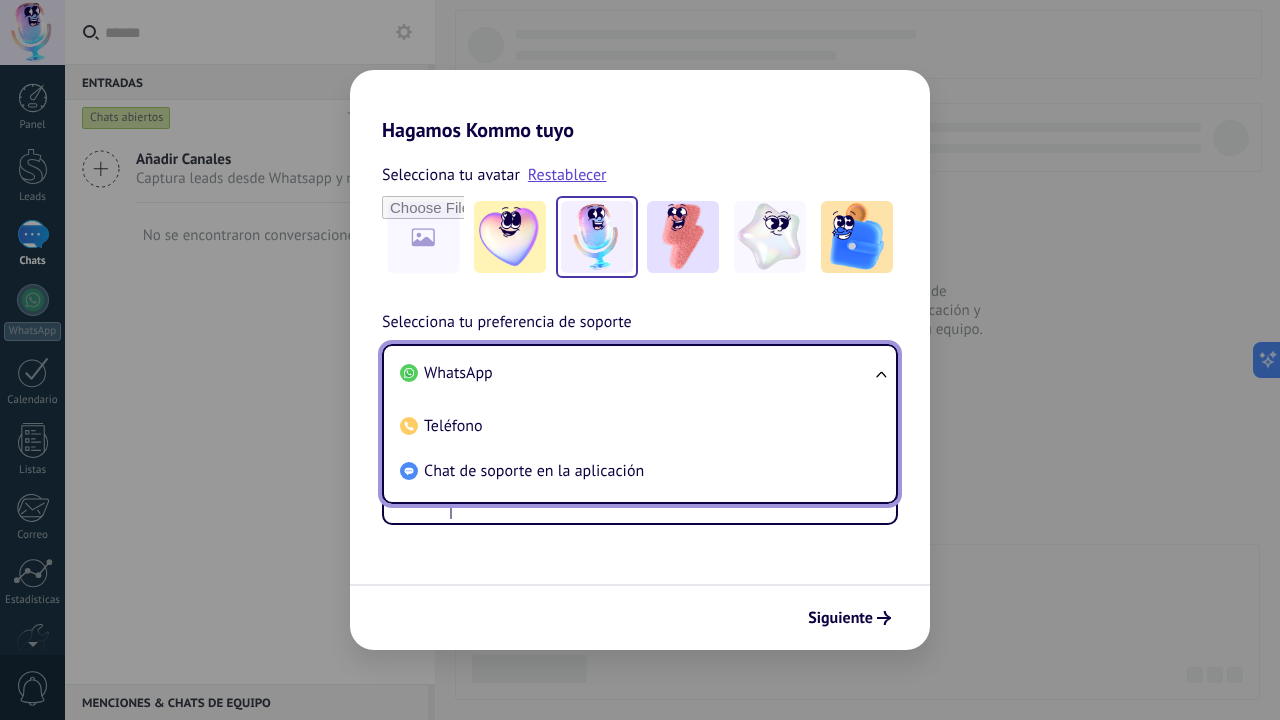 click on "WhatsApp" at bounding box center (458, 373) 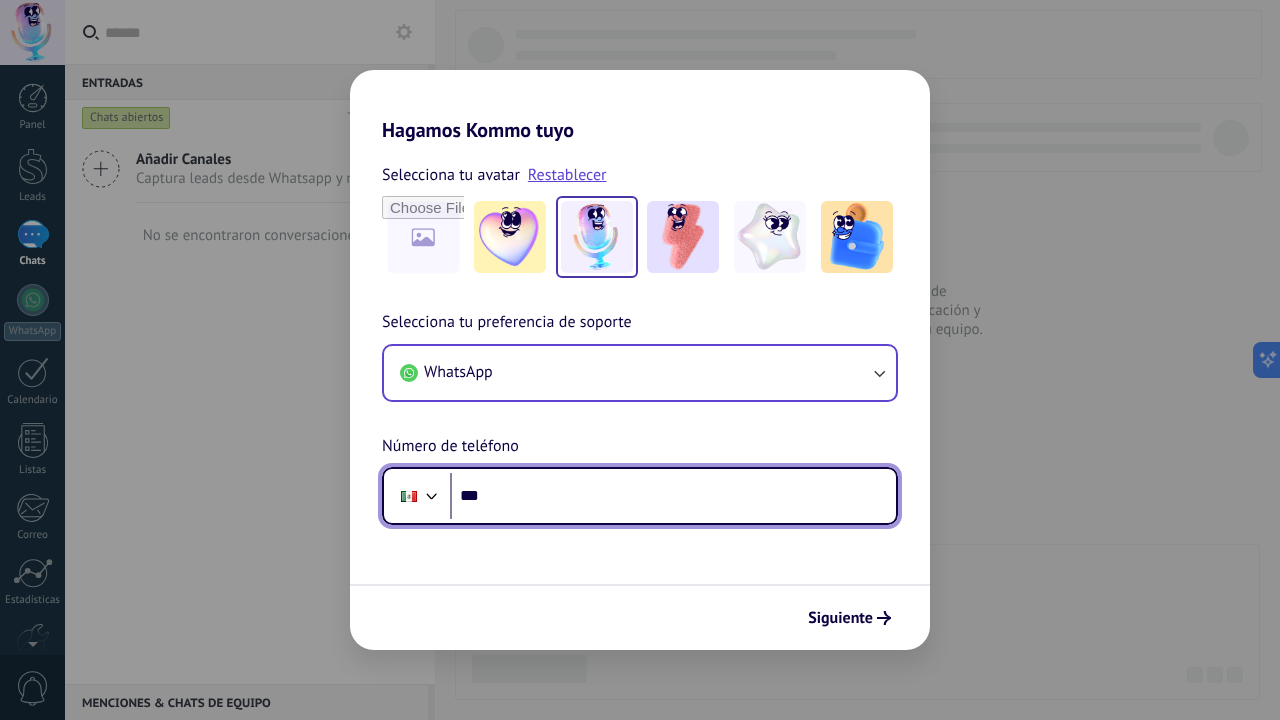 click on "***" at bounding box center (673, 496) 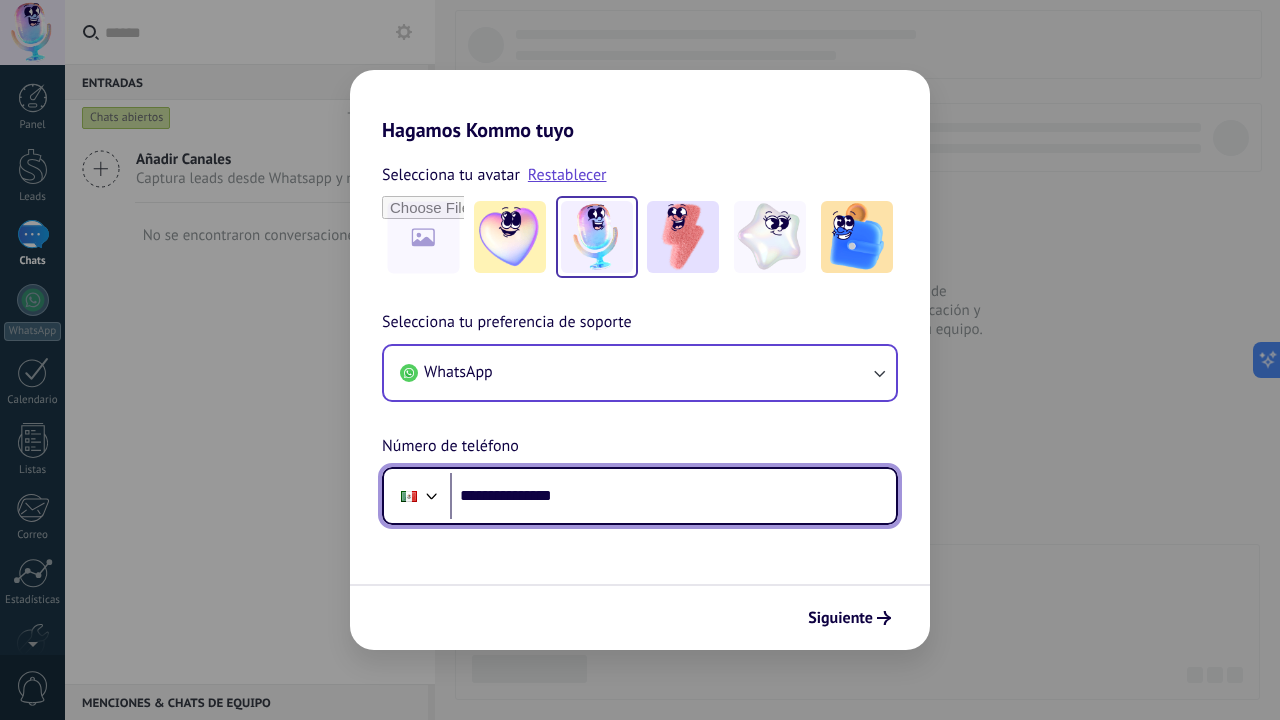 type on "**********" 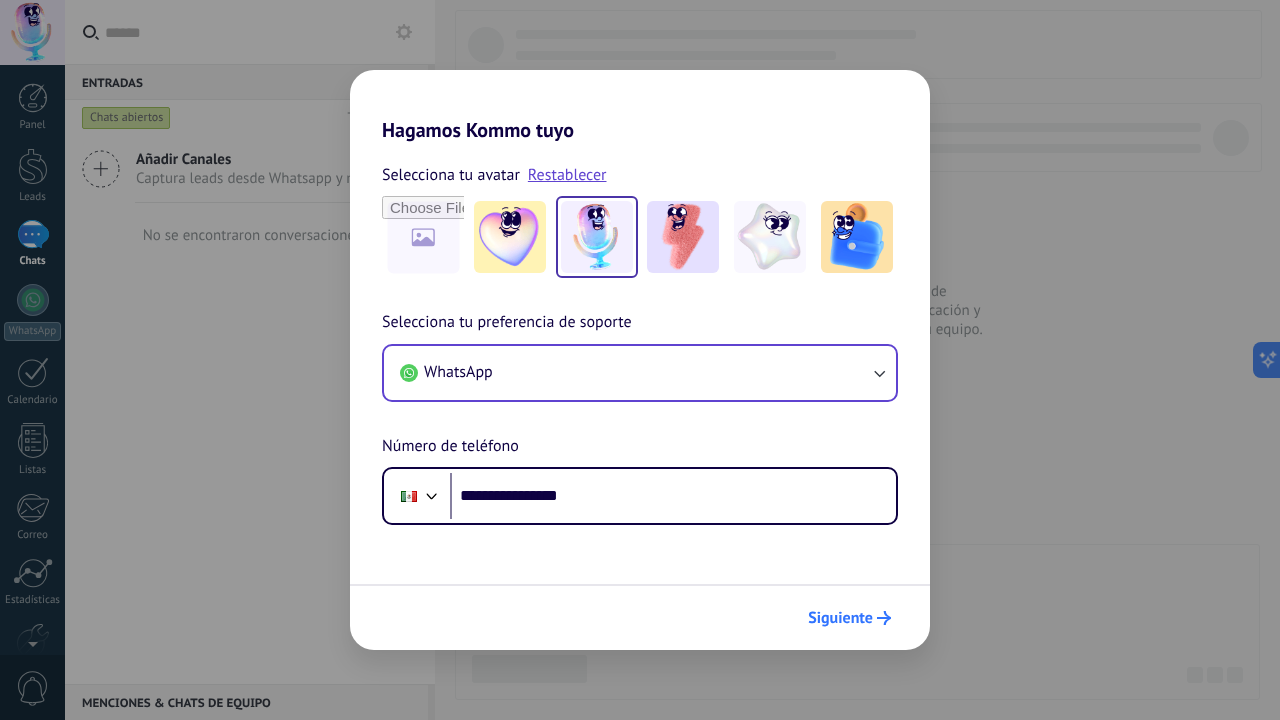 click on "Siguiente" at bounding box center [840, 618] 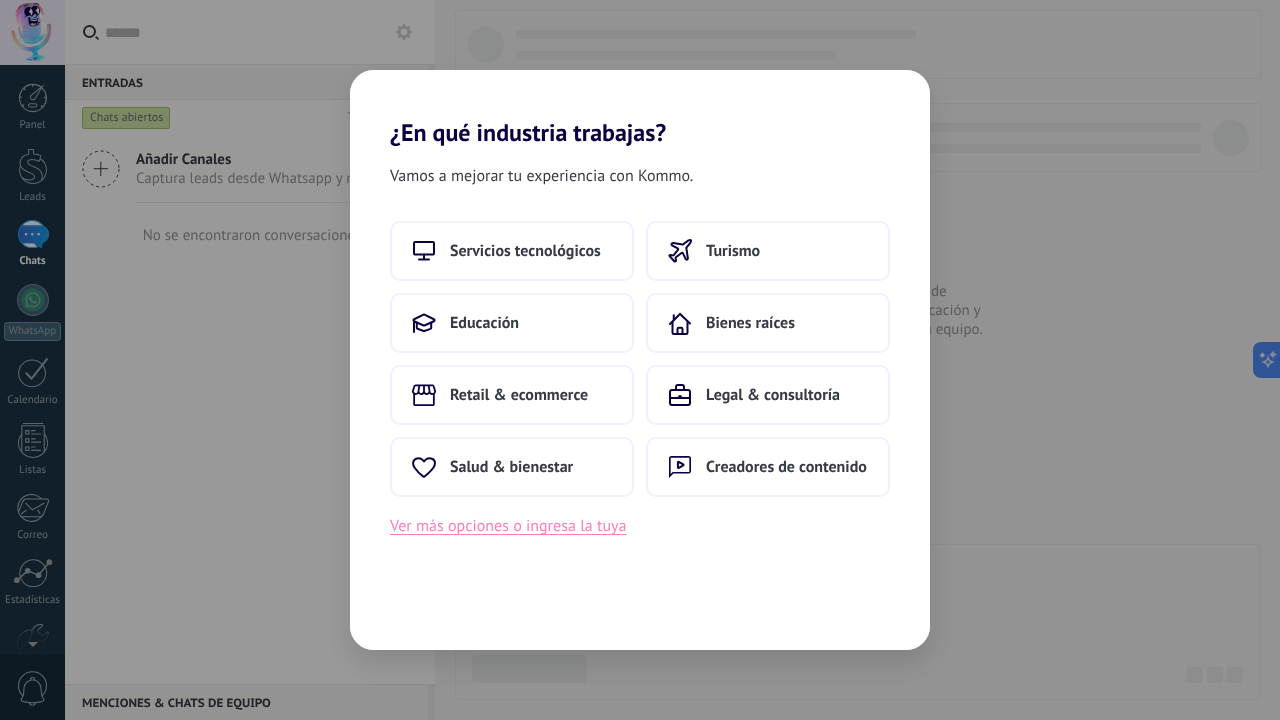 click on "Ver más opciones o ingresa la tuya" at bounding box center (508, 526) 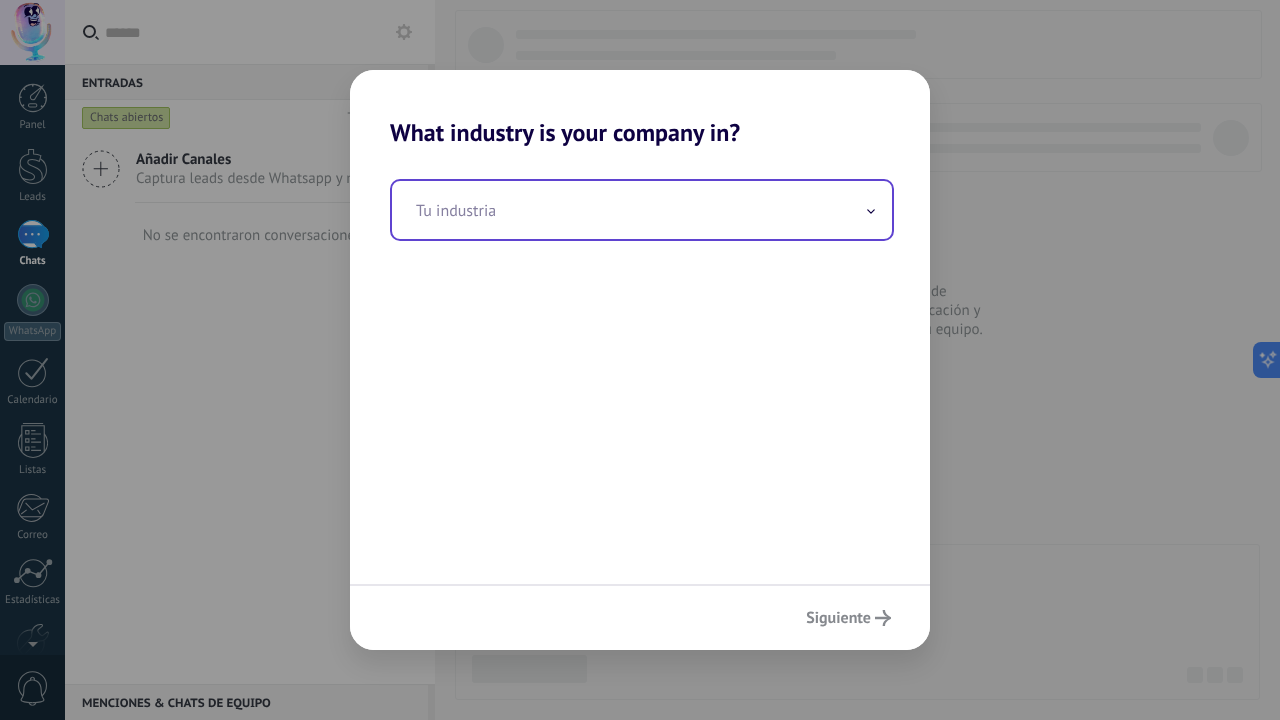 click at bounding box center (642, 210) 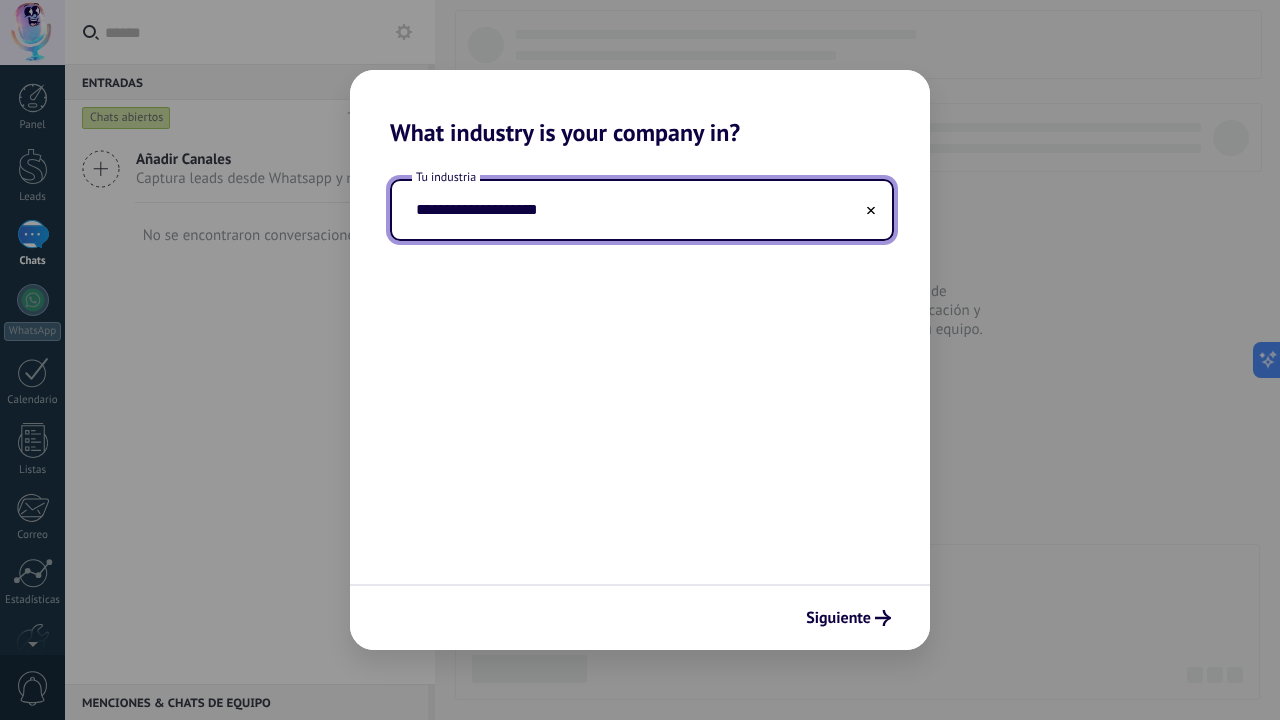 type on "**********" 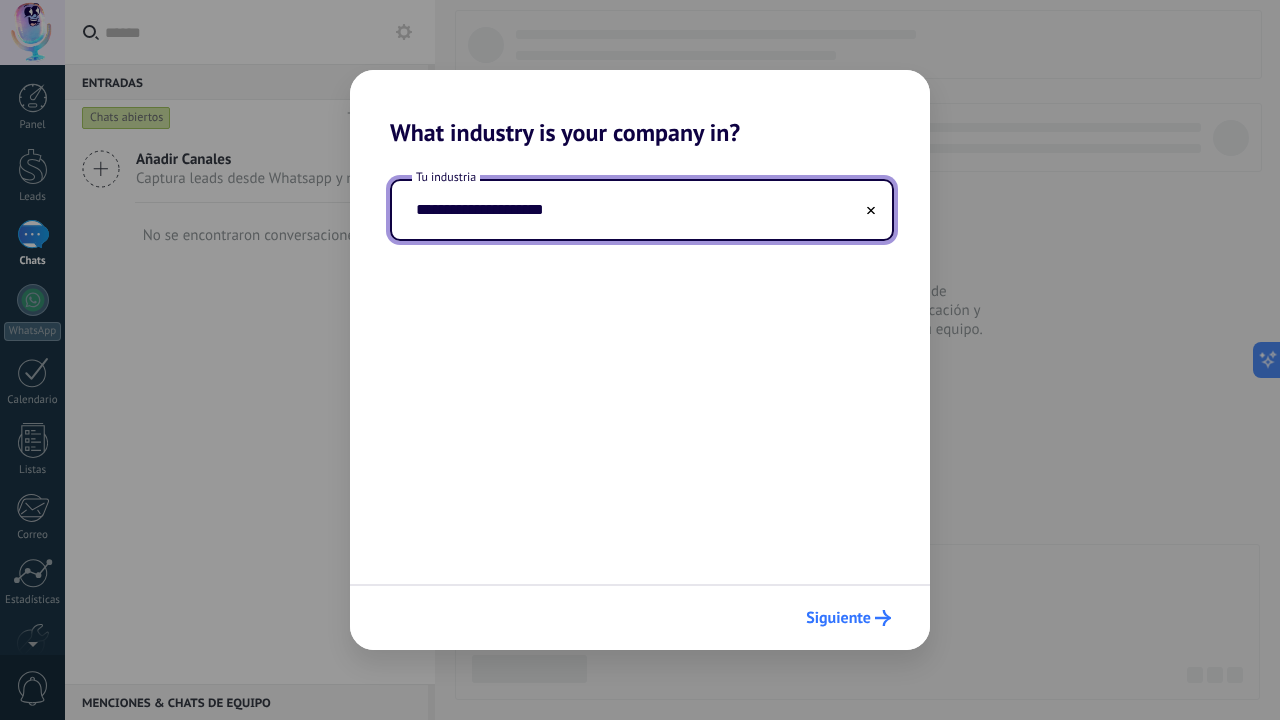 click on "Siguiente" at bounding box center (838, 618) 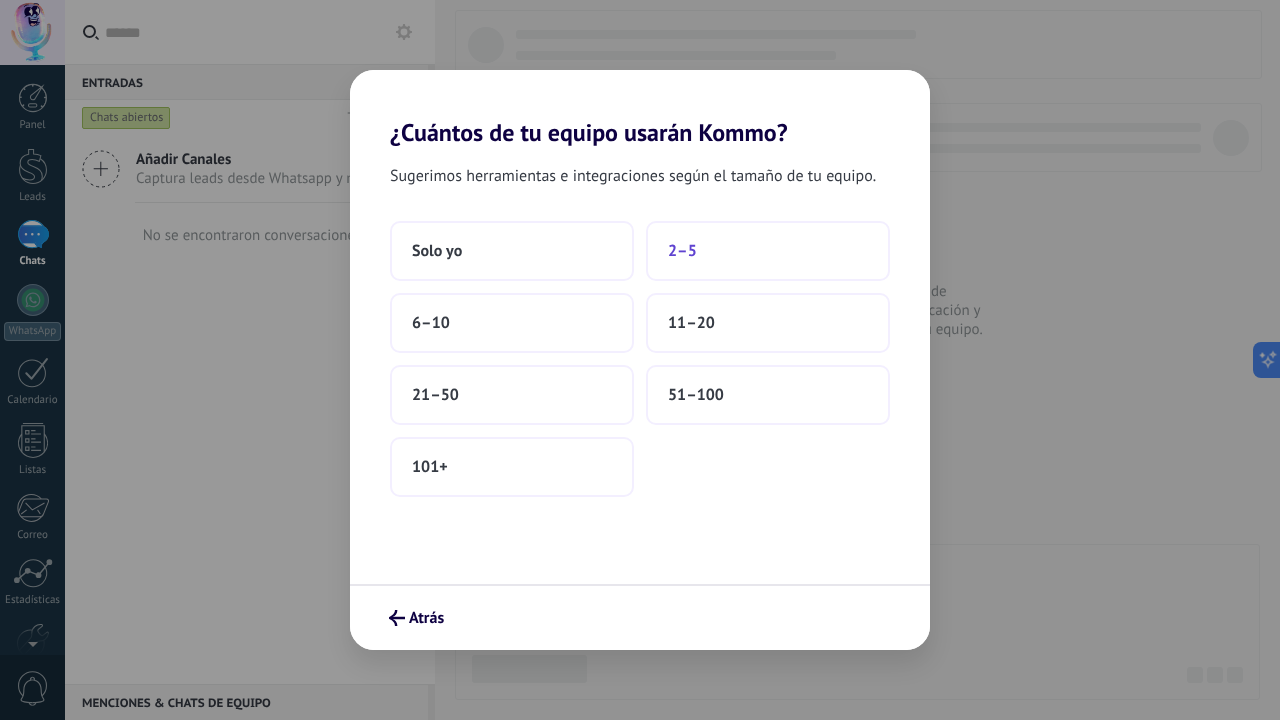 click on "2–5" at bounding box center [768, 251] 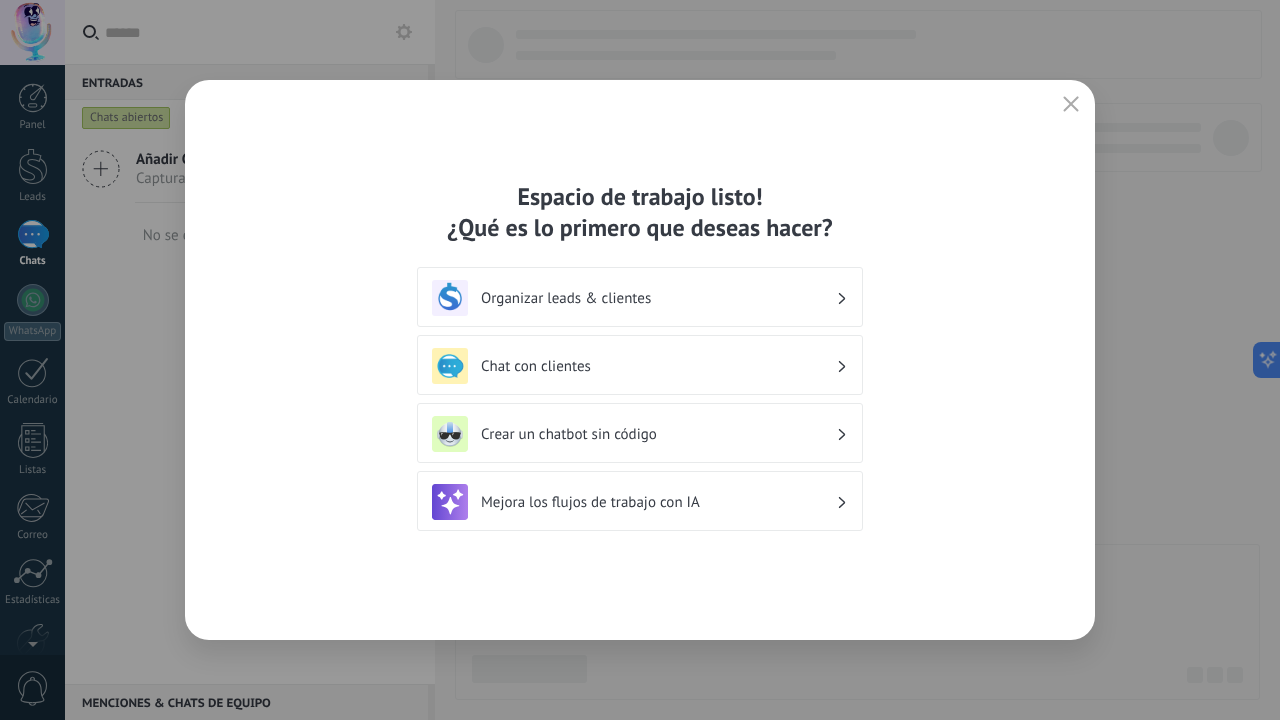 click on "Chat con clientes" at bounding box center [658, 366] 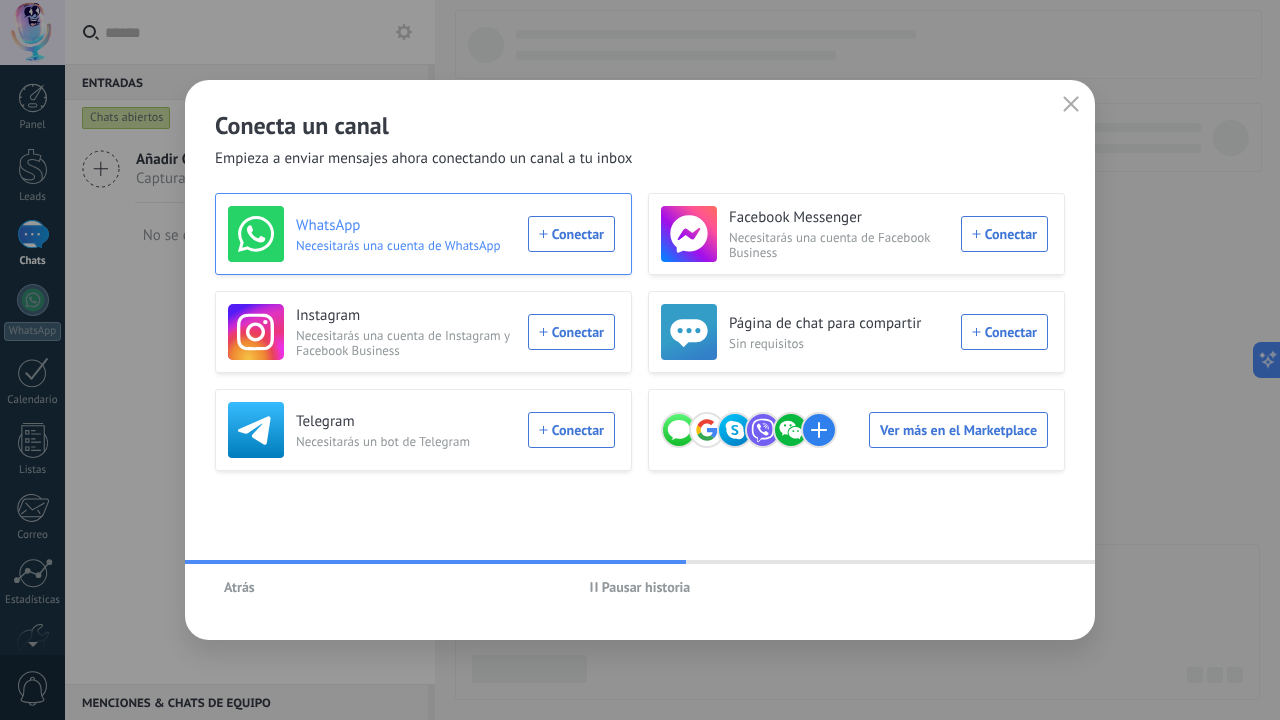 click on "WhatsApp Necesitarás una cuenta de WhatsApp Conectar" at bounding box center [421, 234] 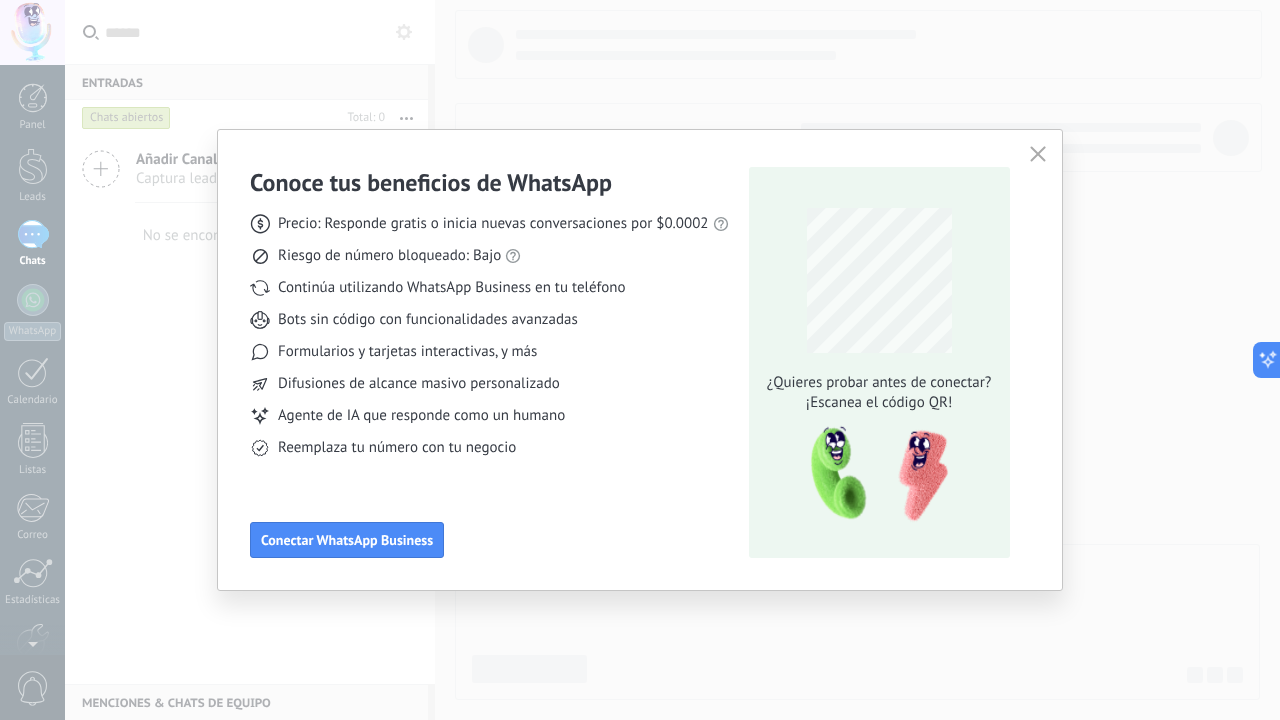 click 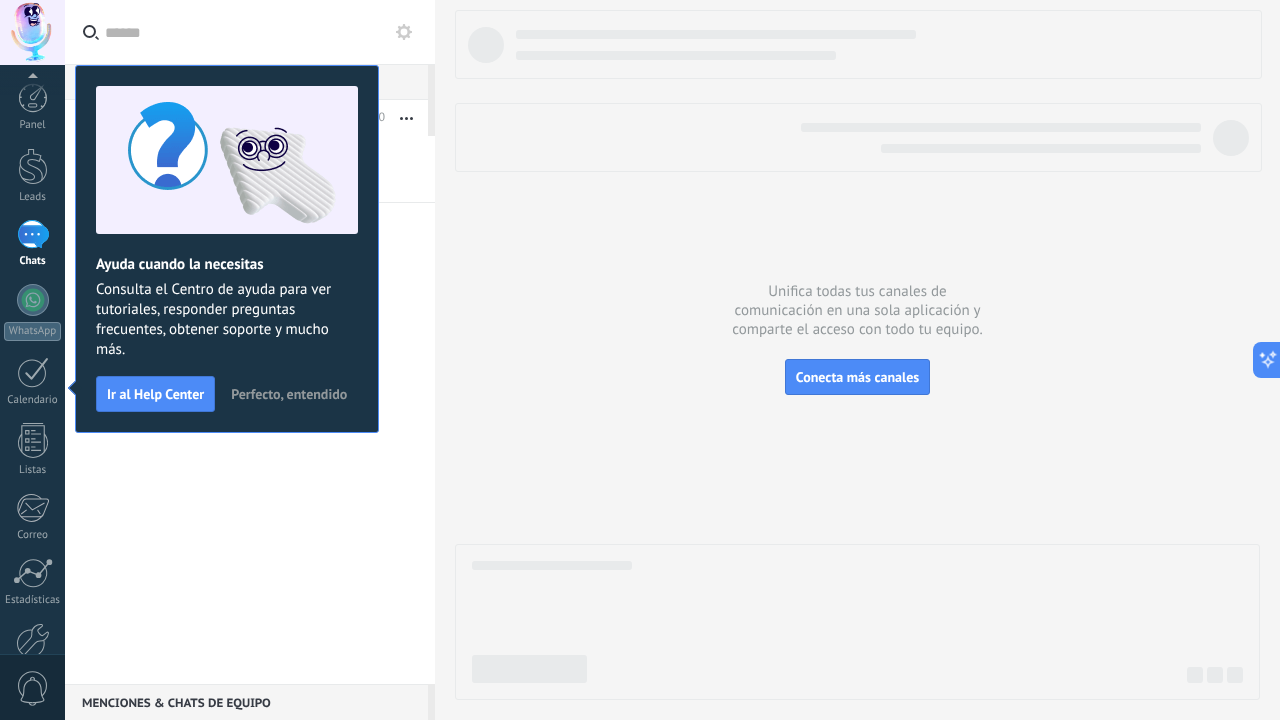 scroll, scrollTop: 112, scrollLeft: 0, axis: vertical 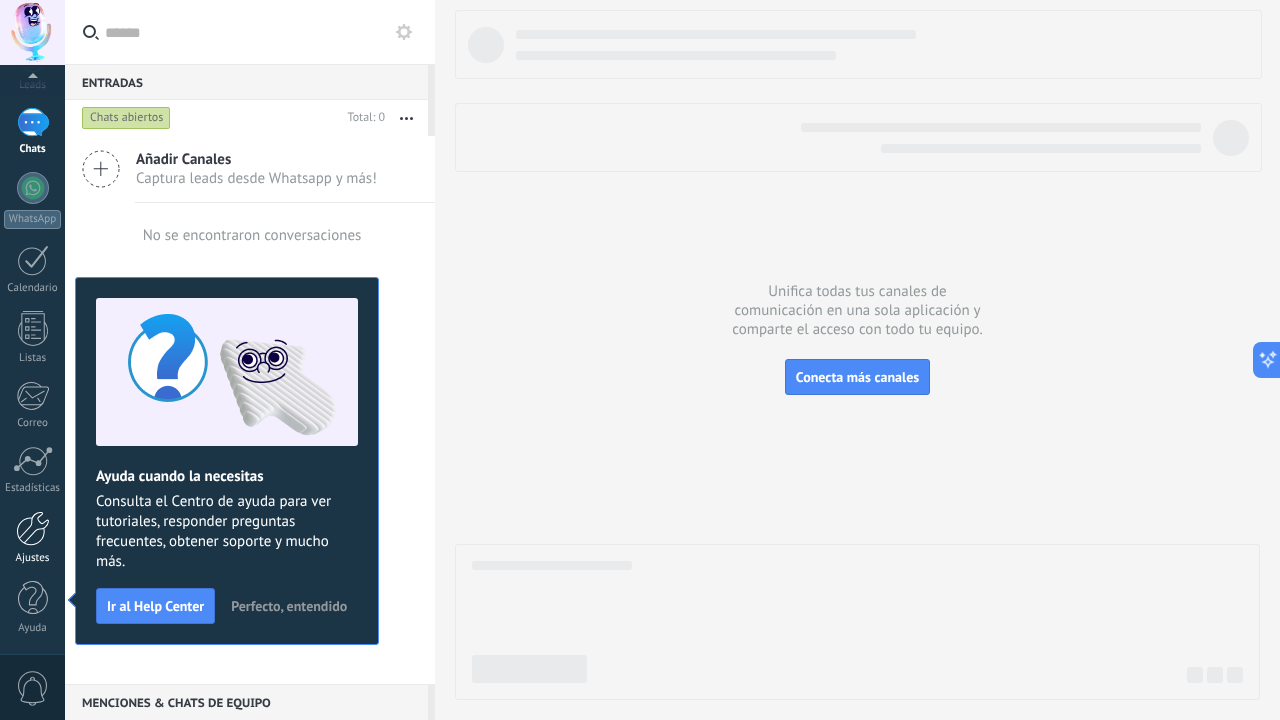 click on "Ajustes" at bounding box center [32, 538] 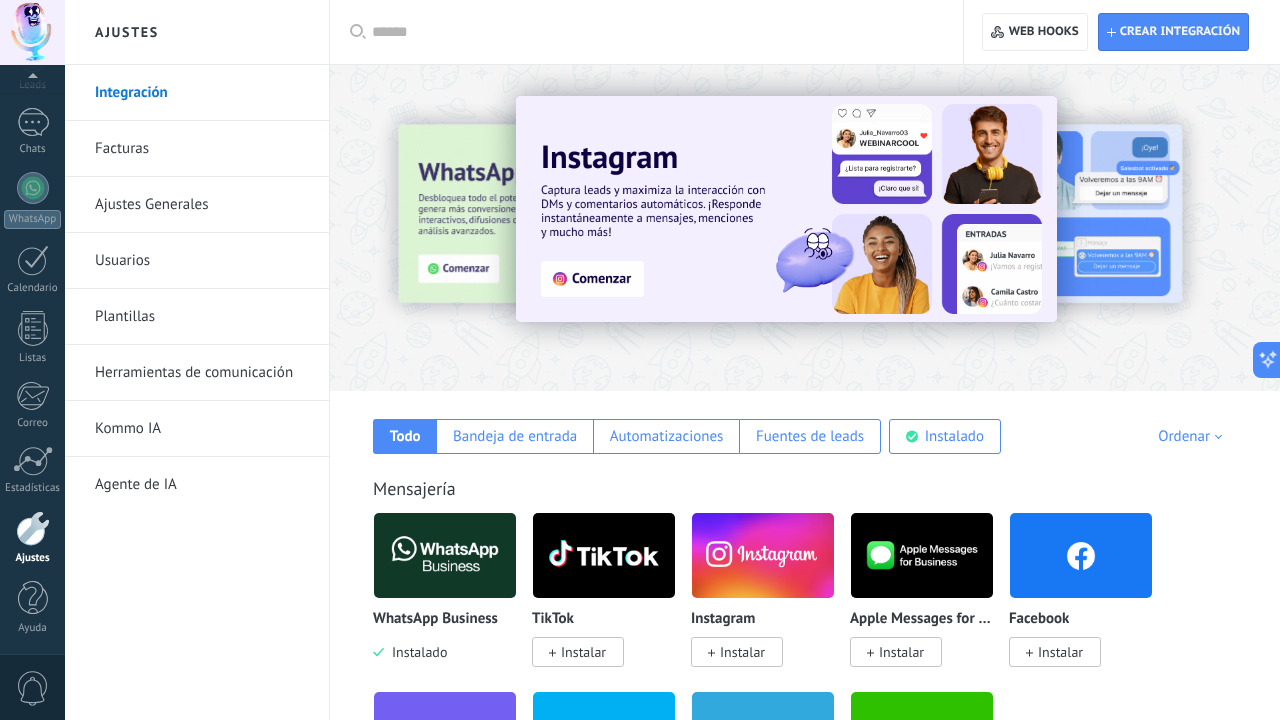 click on "Integración" at bounding box center (202, 93) 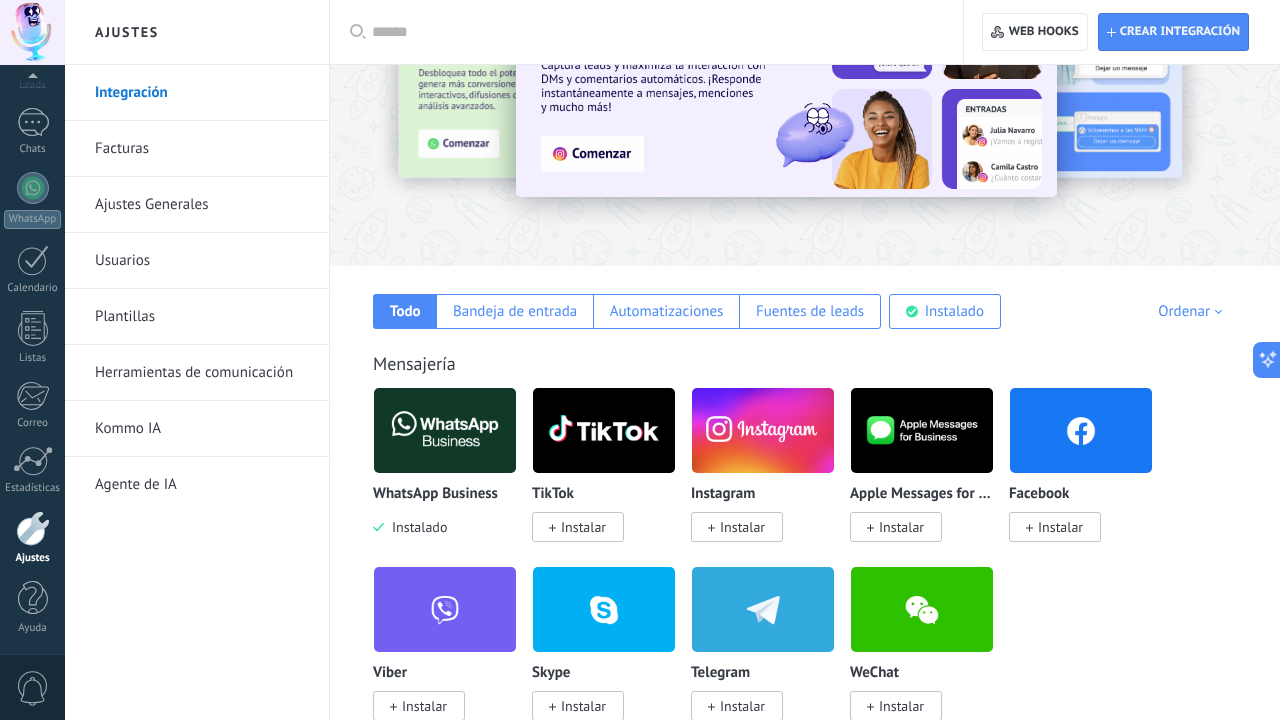 scroll, scrollTop: 172, scrollLeft: 0, axis: vertical 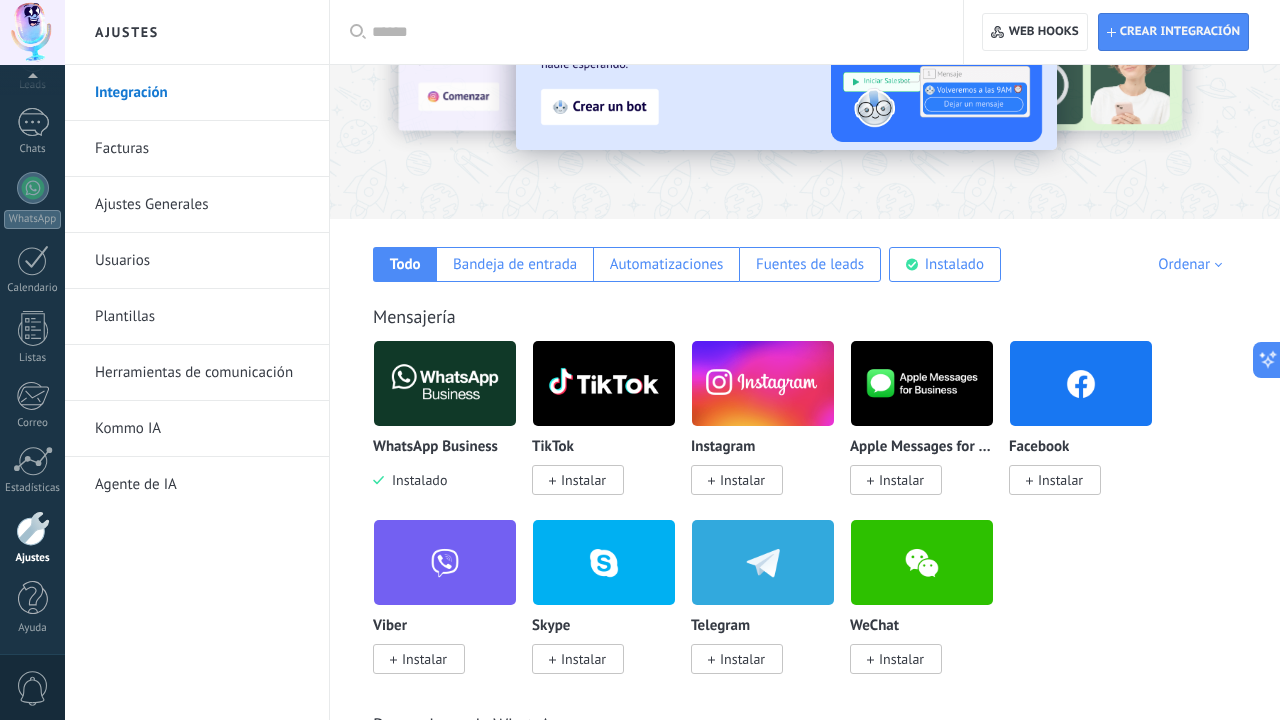 click at bounding box center (445, 383) 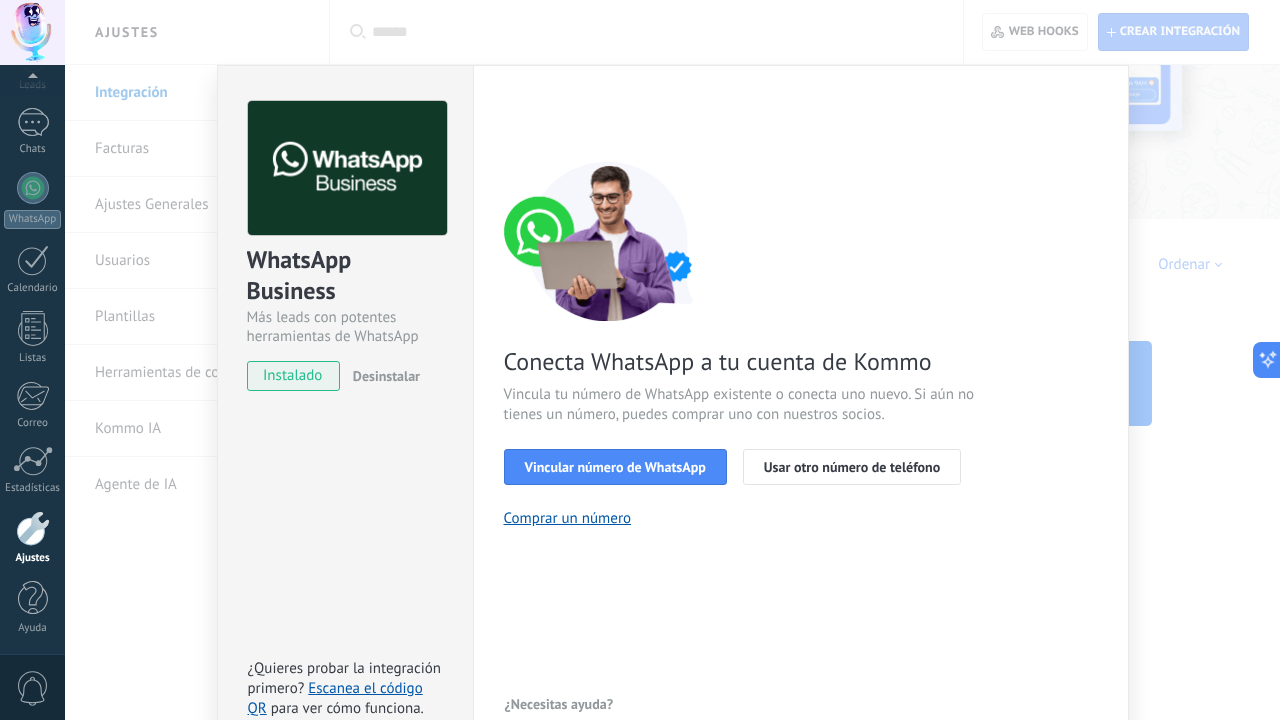 scroll, scrollTop: 0, scrollLeft: 0, axis: both 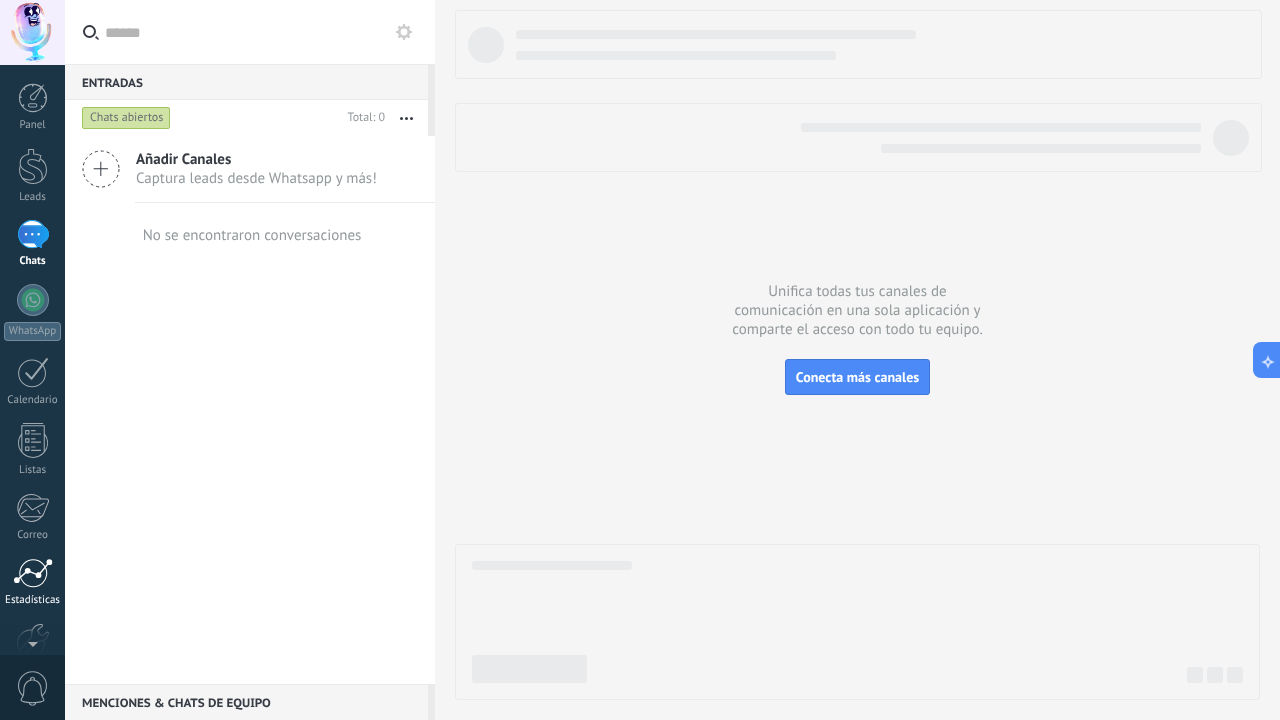 click at bounding box center [33, 573] 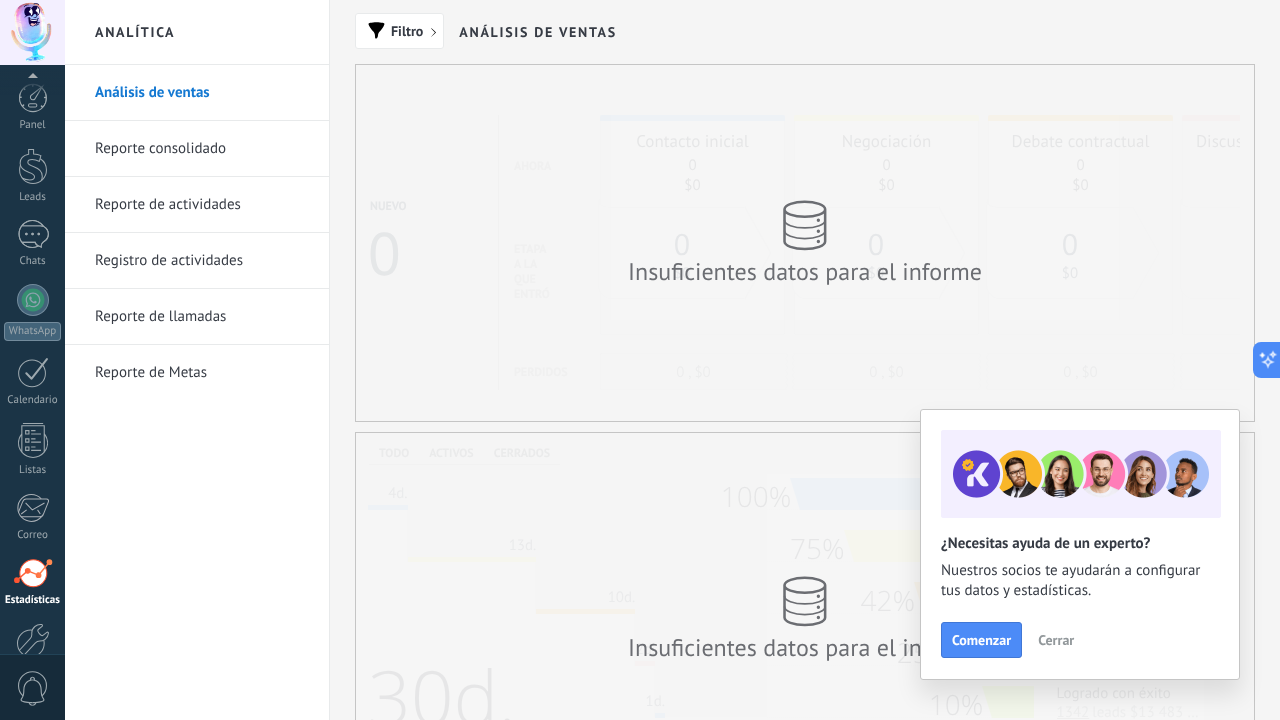 scroll, scrollTop: 112, scrollLeft: 0, axis: vertical 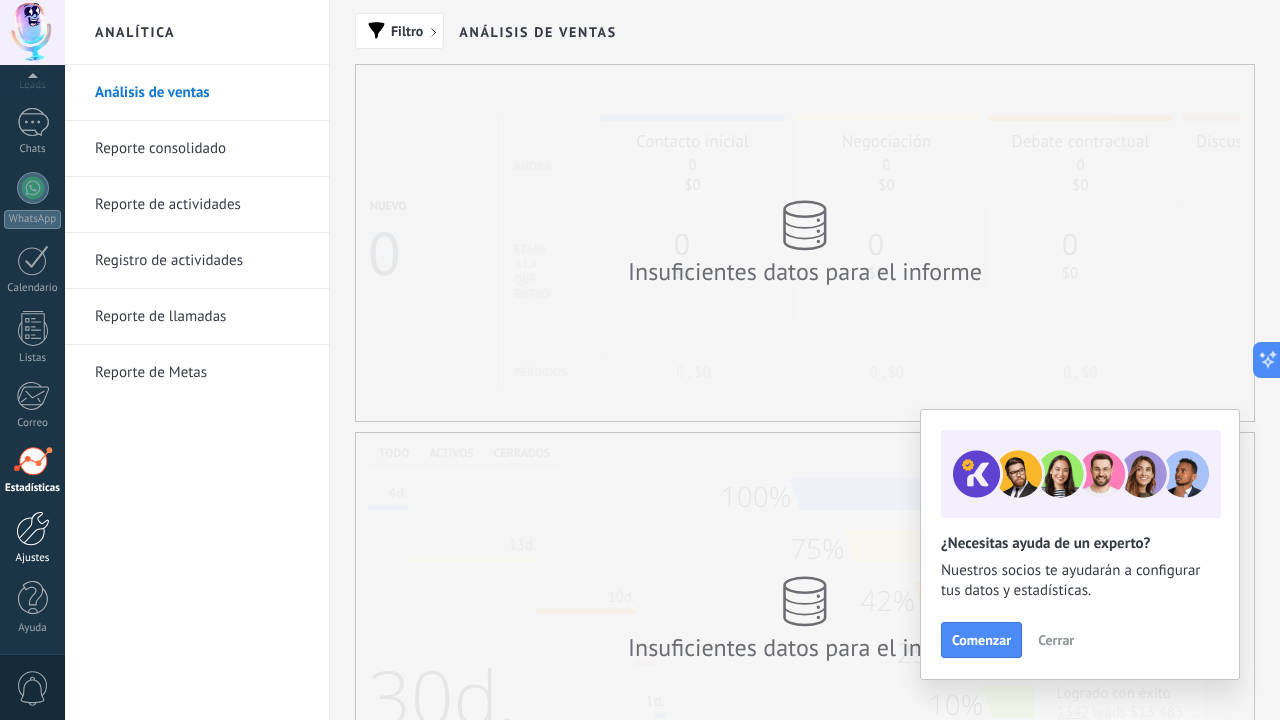 click at bounding box center (33, 528) 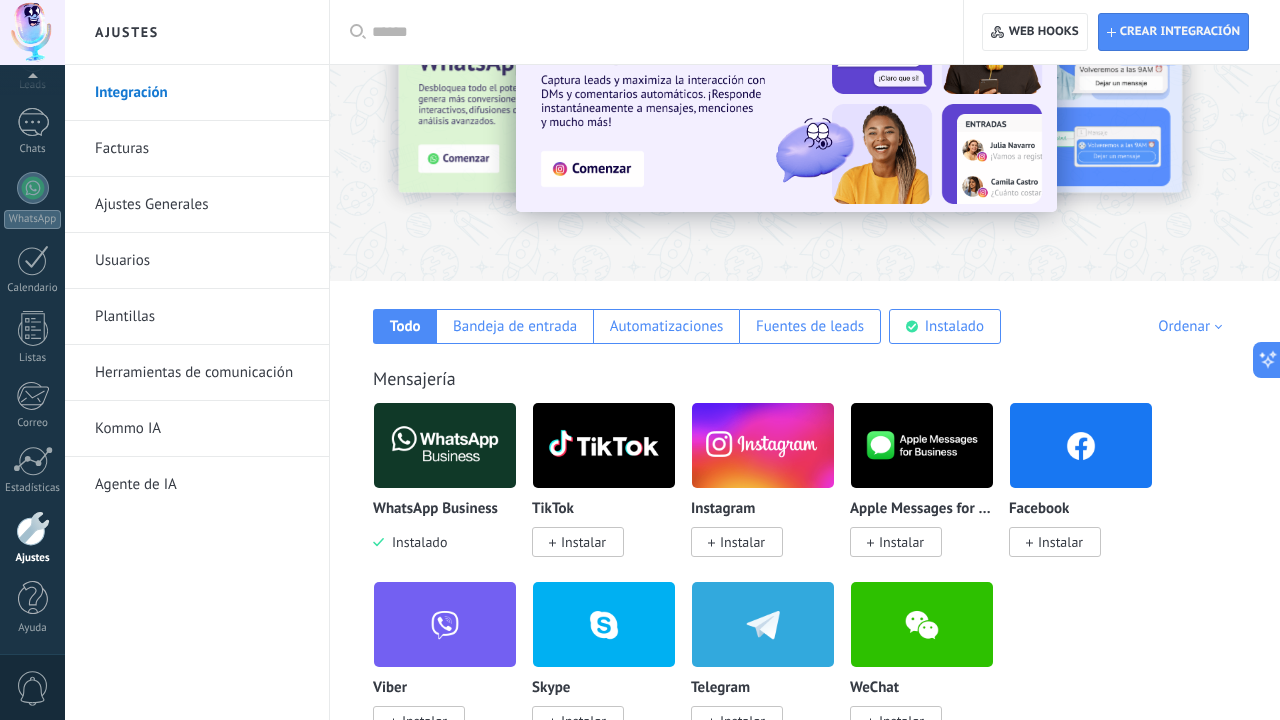 scroll, scrollTop: 164, scrollLeft: 0, axis: vertical 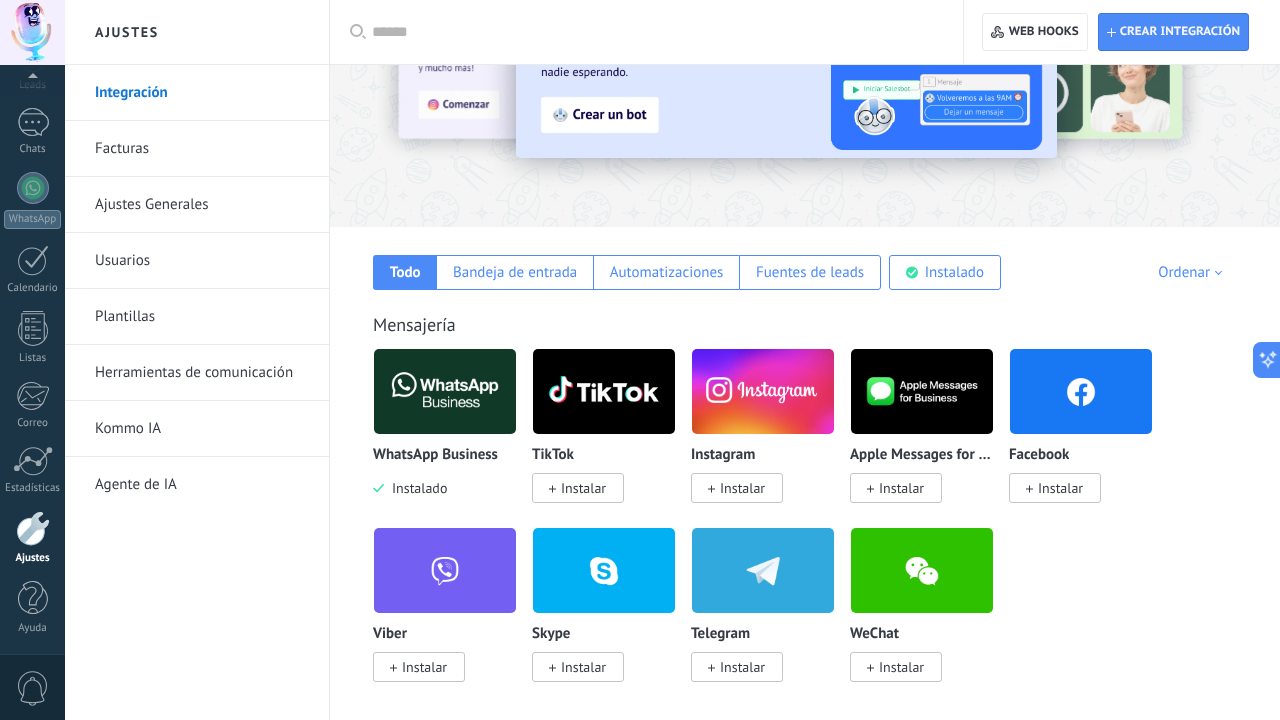 click on "Instalar" at bounding box center [742, 488] 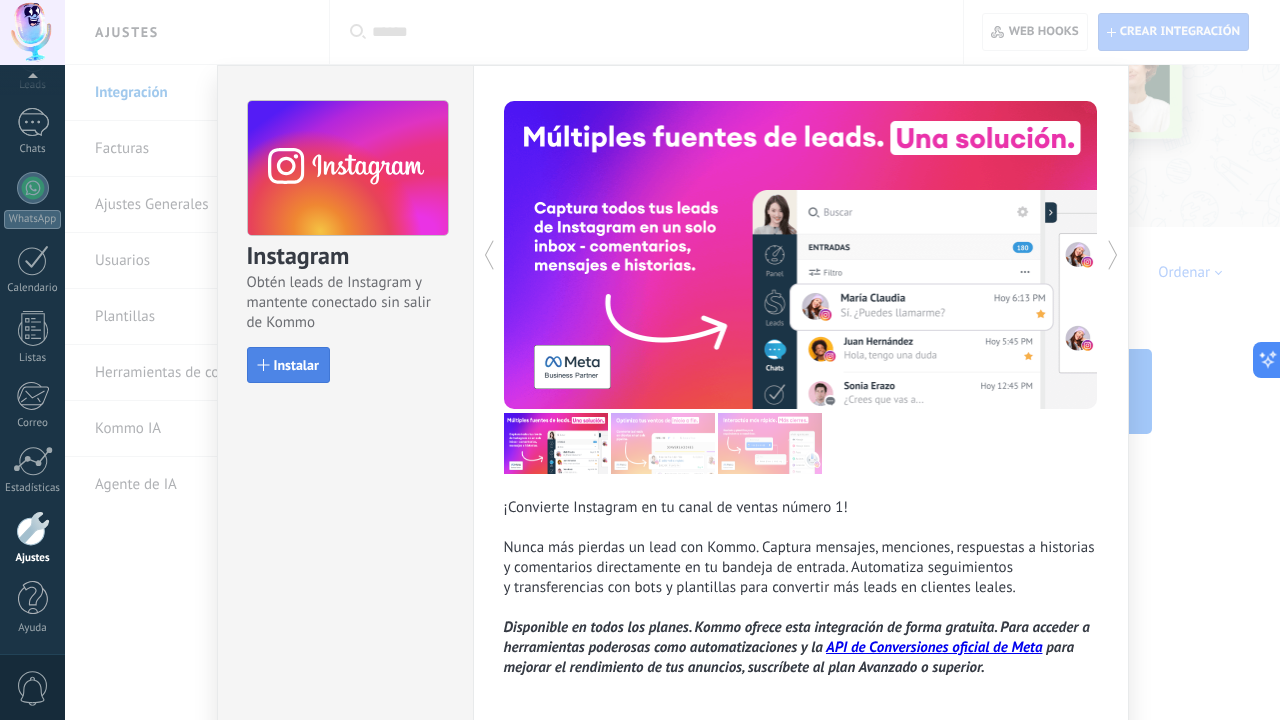 click on "Instalar" at bounding box center (296, 365) 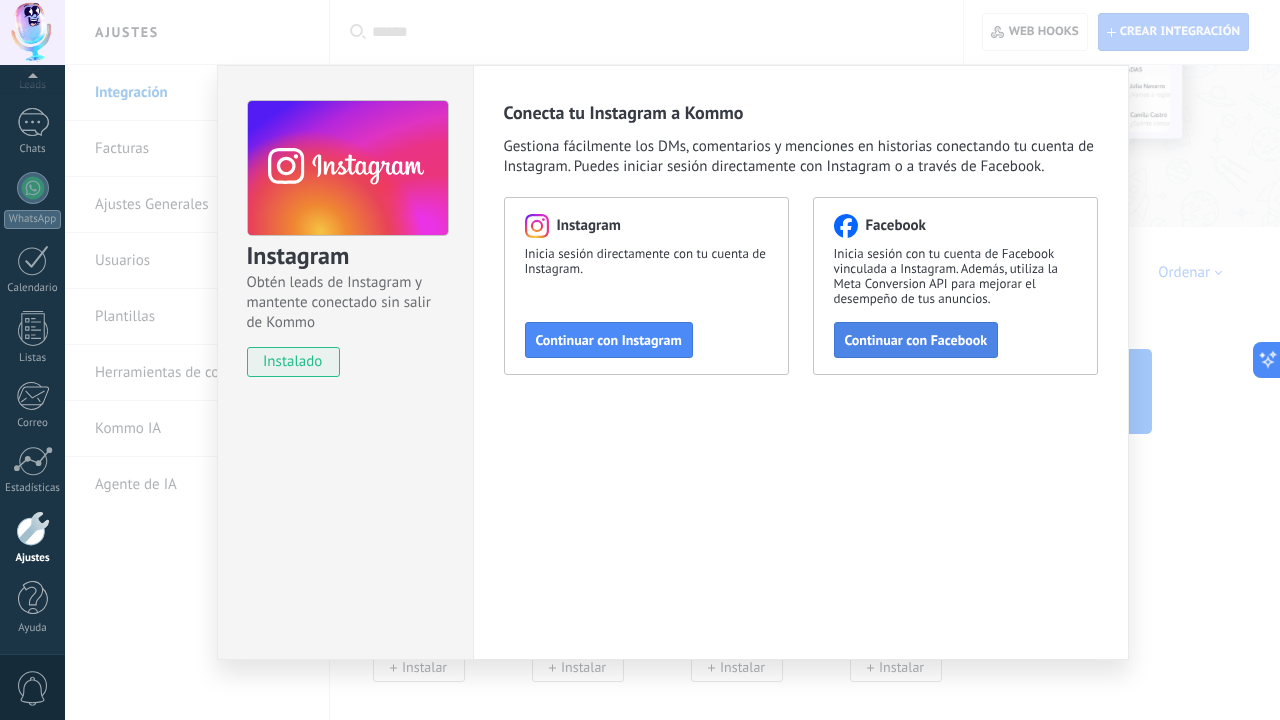 click on "Continuar con Facebook" at bounding box center [916, 340] 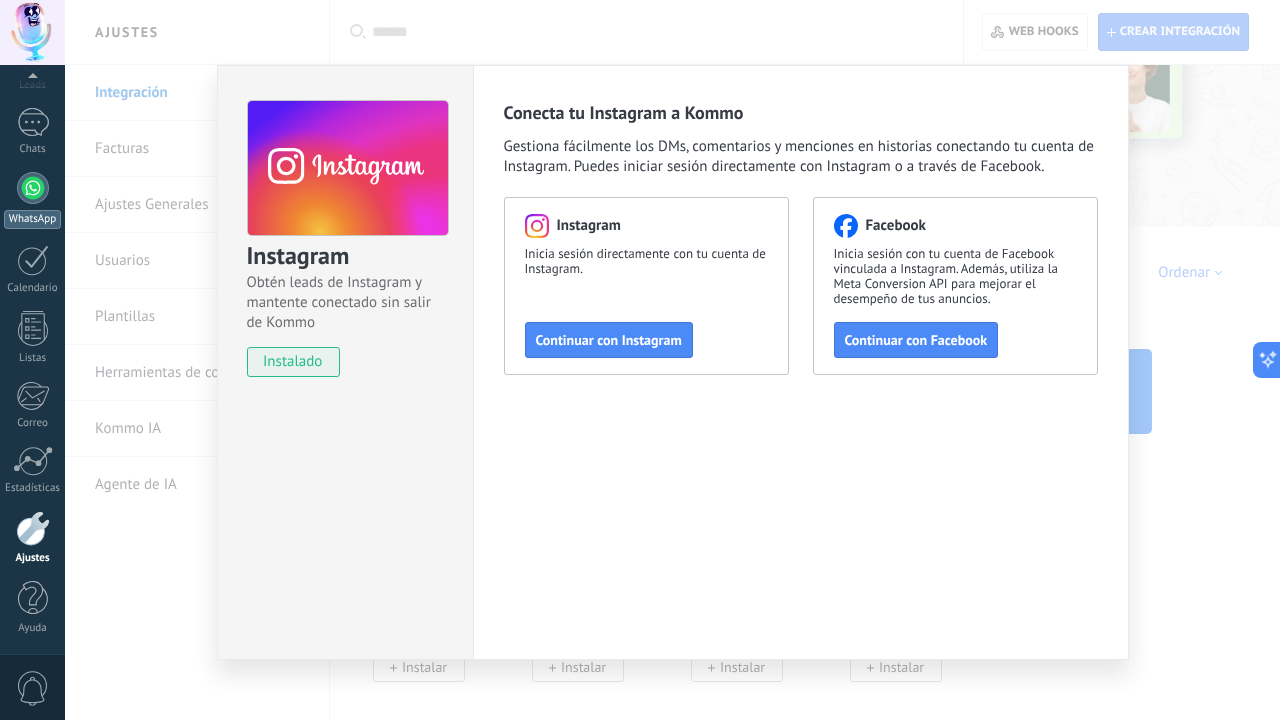 click at bounding box center (33, 188) 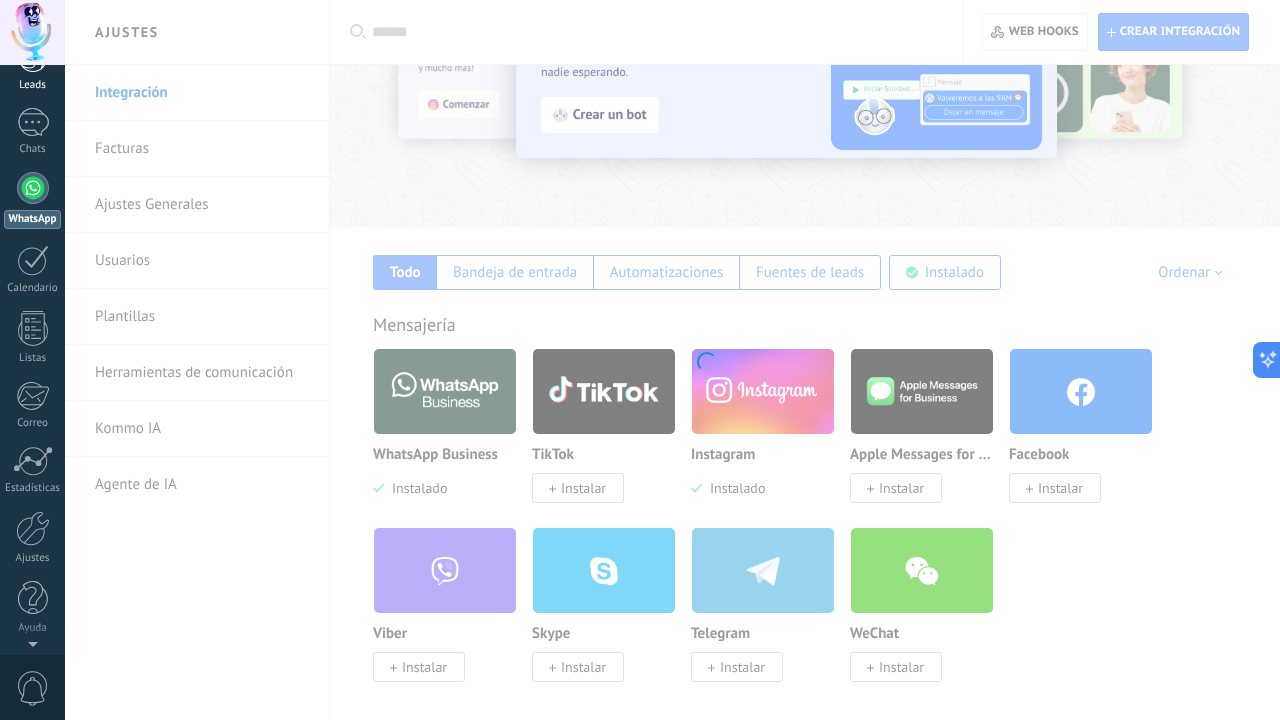 scroll, scrollTop: 0, scrollLeft: 0, axis: both 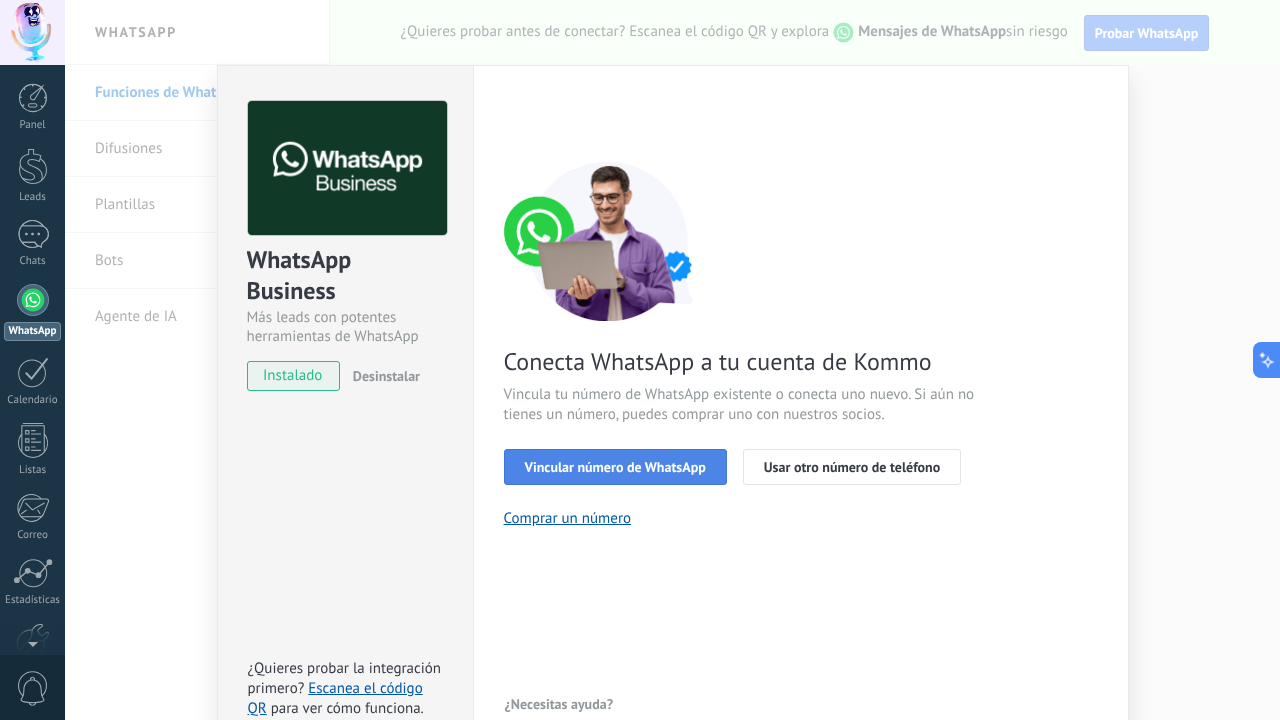 click on "Vincular número de WhatsApp" at bounding box center (615, 467) 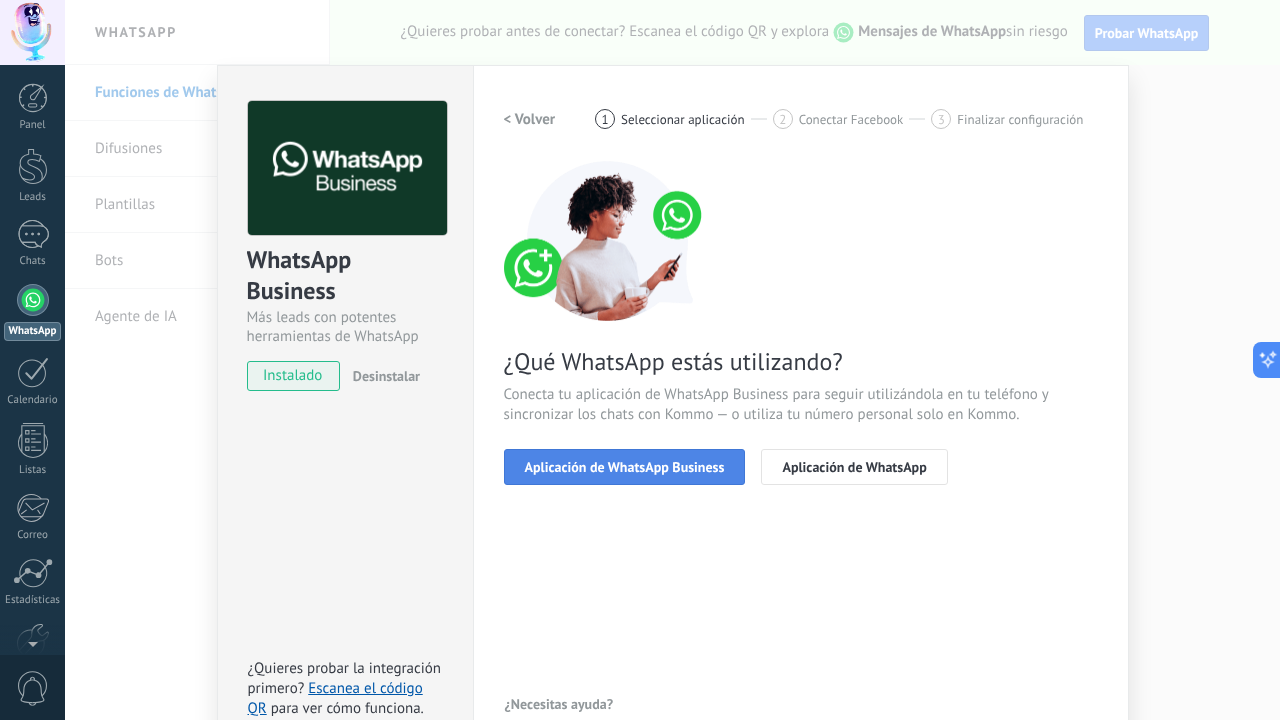 click on "Aplicación de WhatsApp Business" at bounding box center [625, 467] 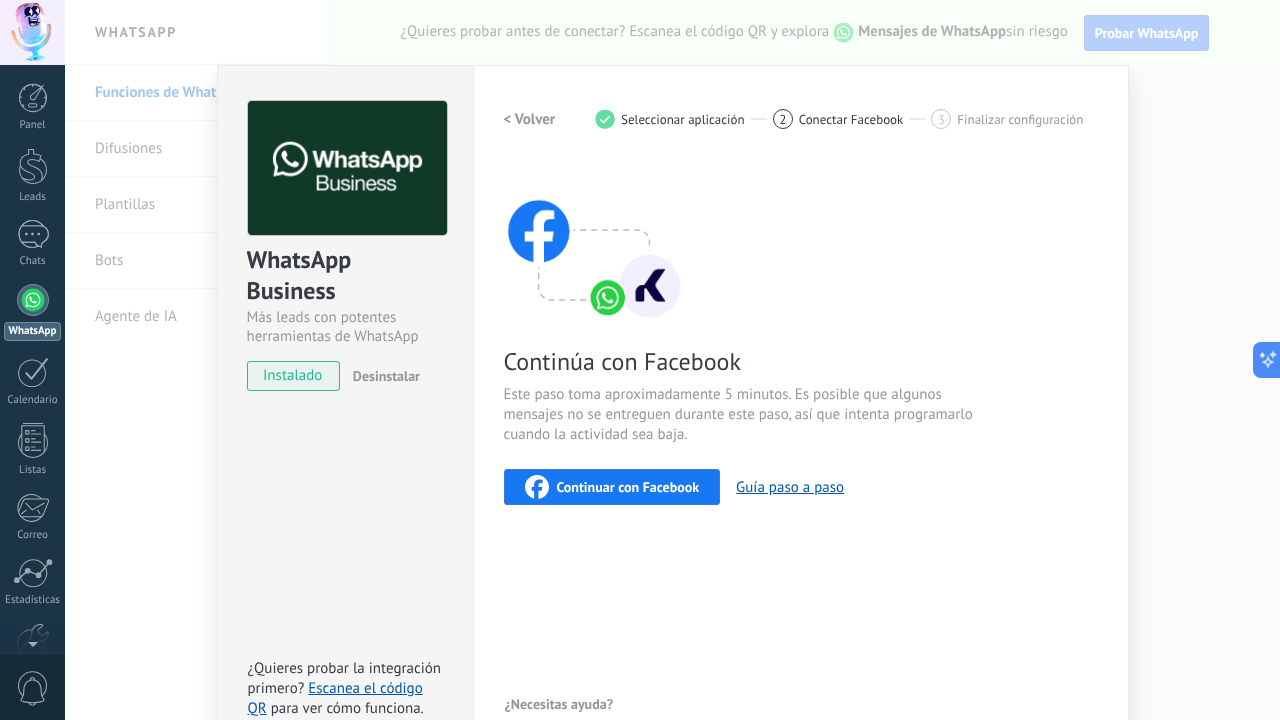 click on "Continuar con Facebook" at bounding box center [628, 487] 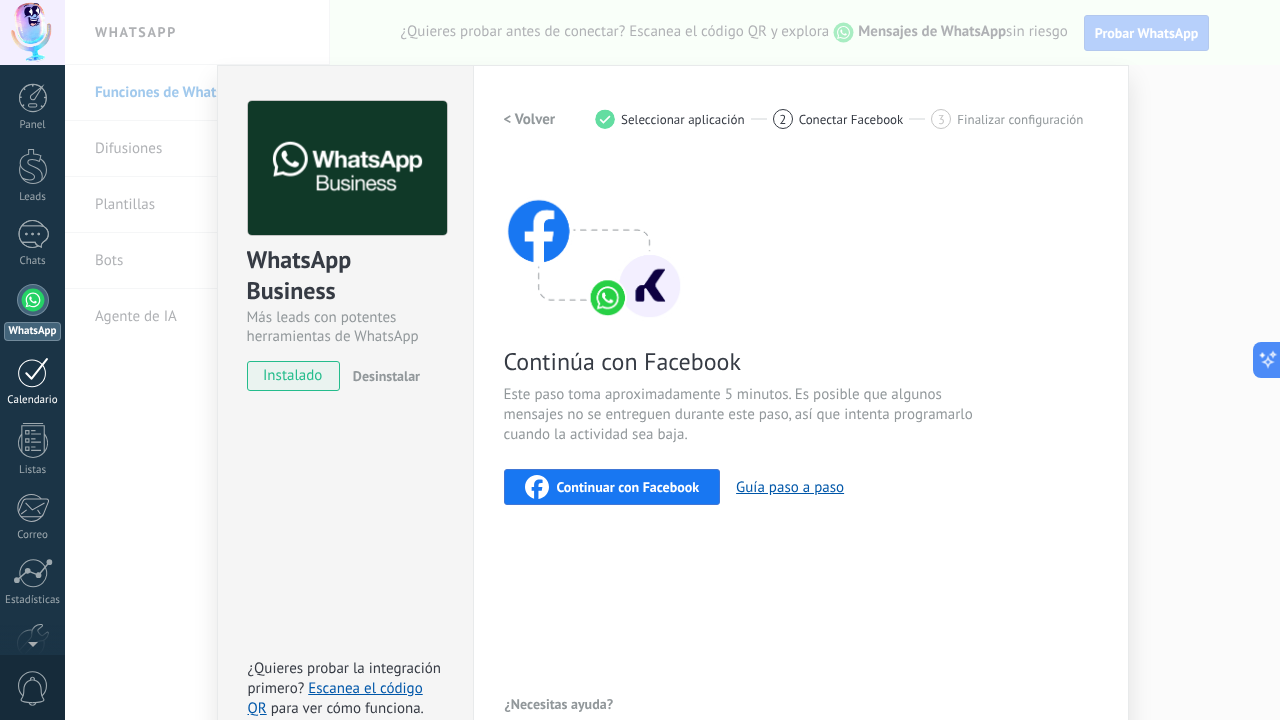 click at bounding box center (33, 372) 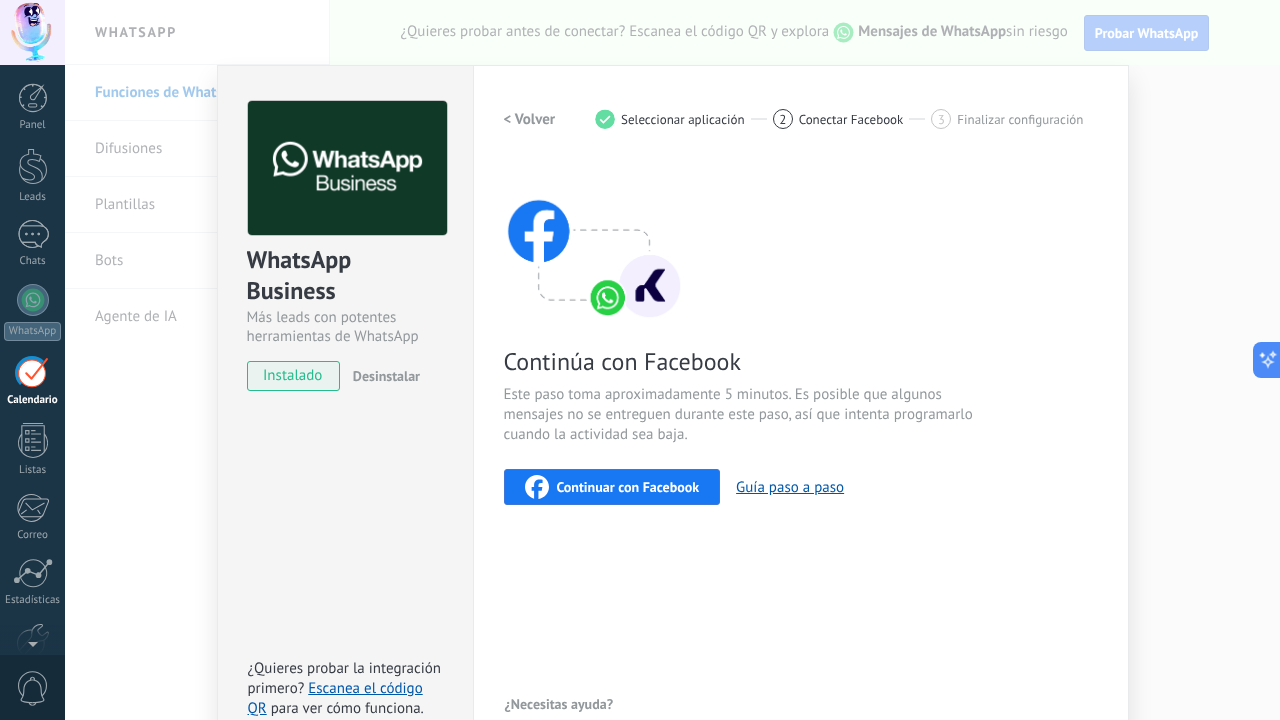 click at bounding box center [33, 372] 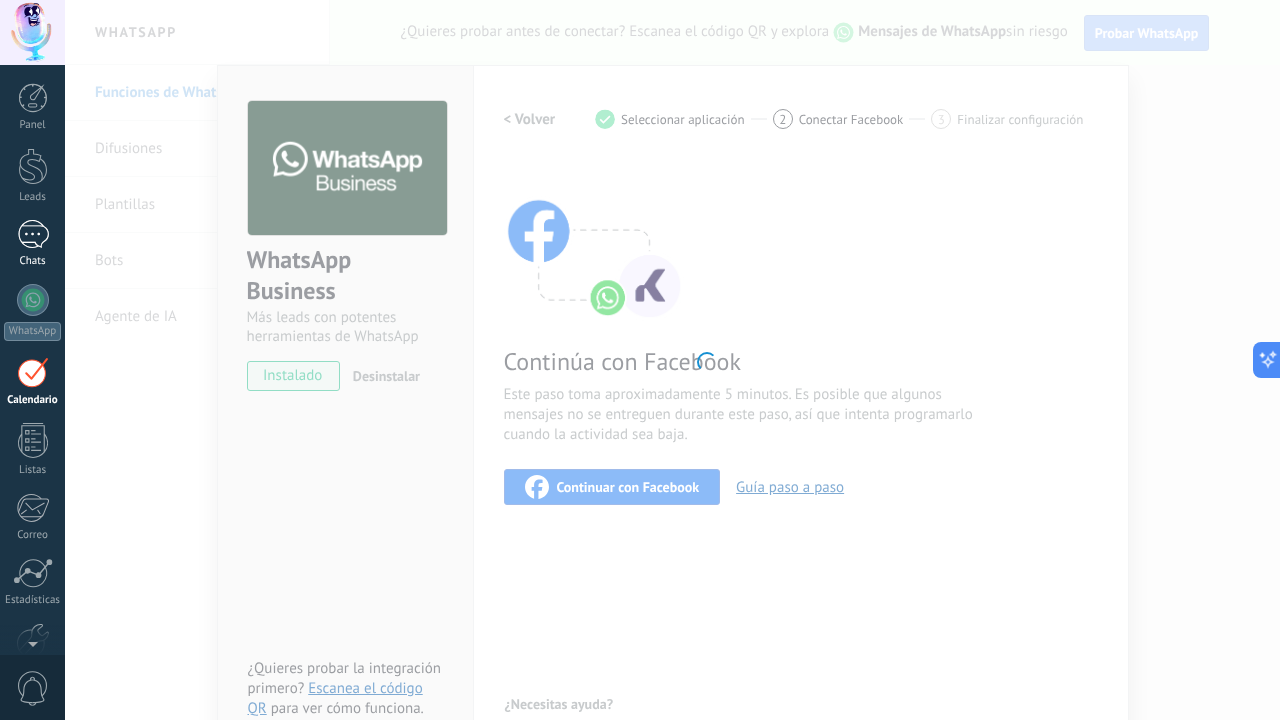 click at bounding box center (33, 234) 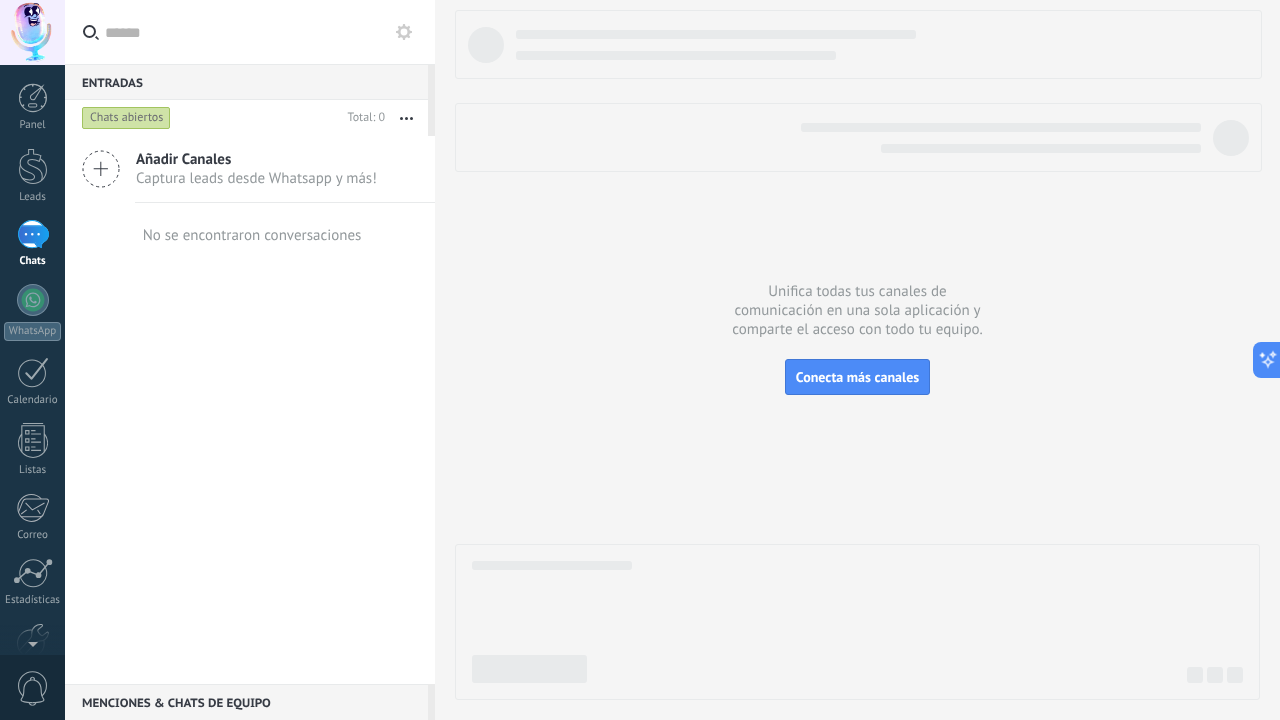 click at bounding box center (33, 234) 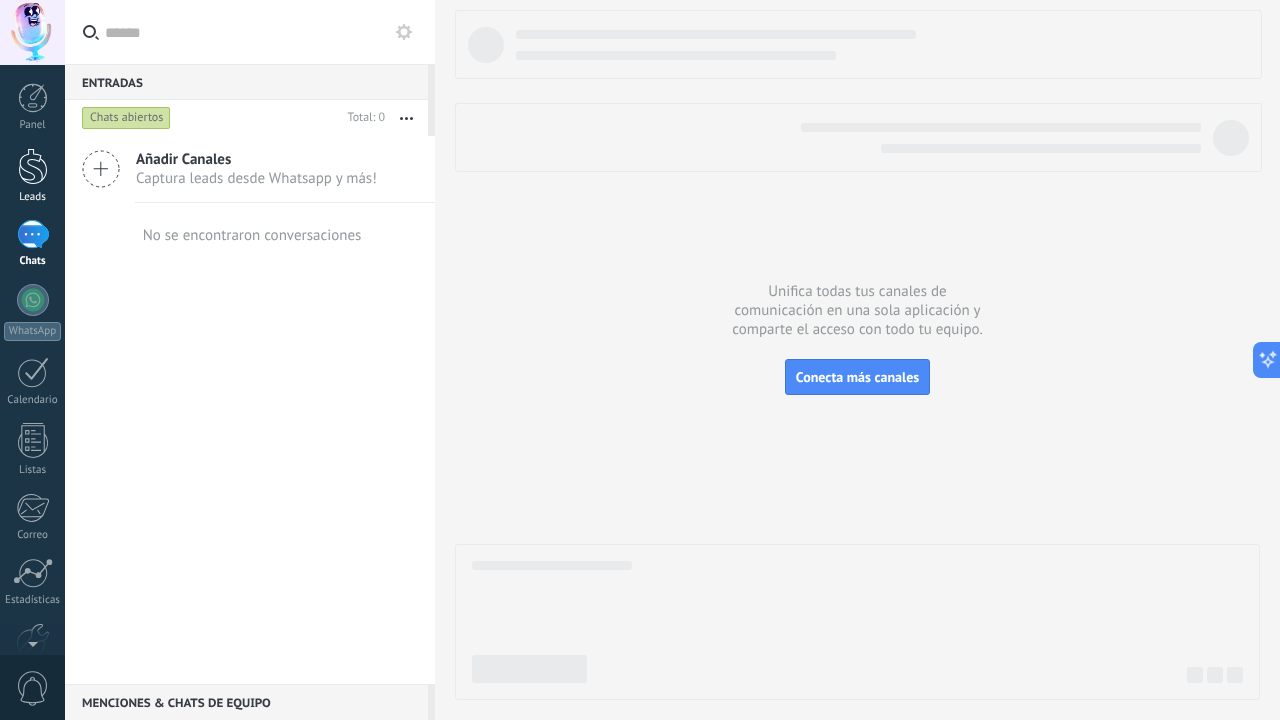 click at bounding box center [33, 166] 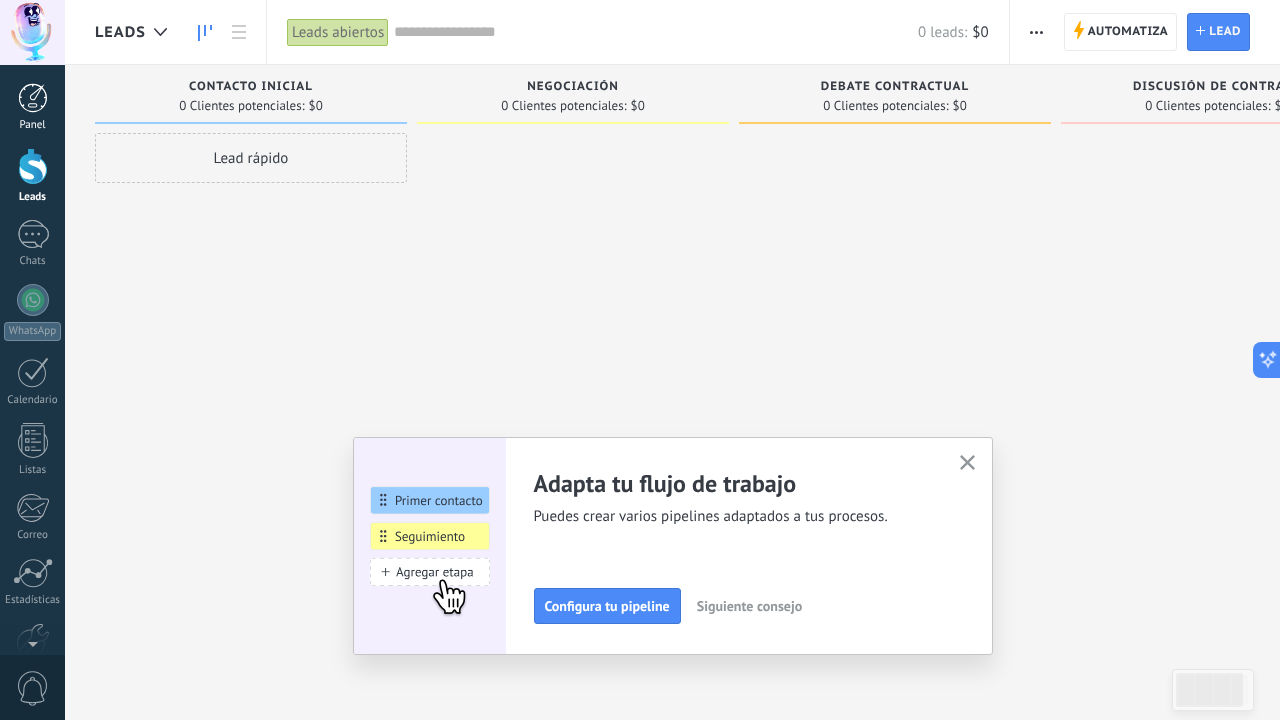 click at bounding box center [33, 98] 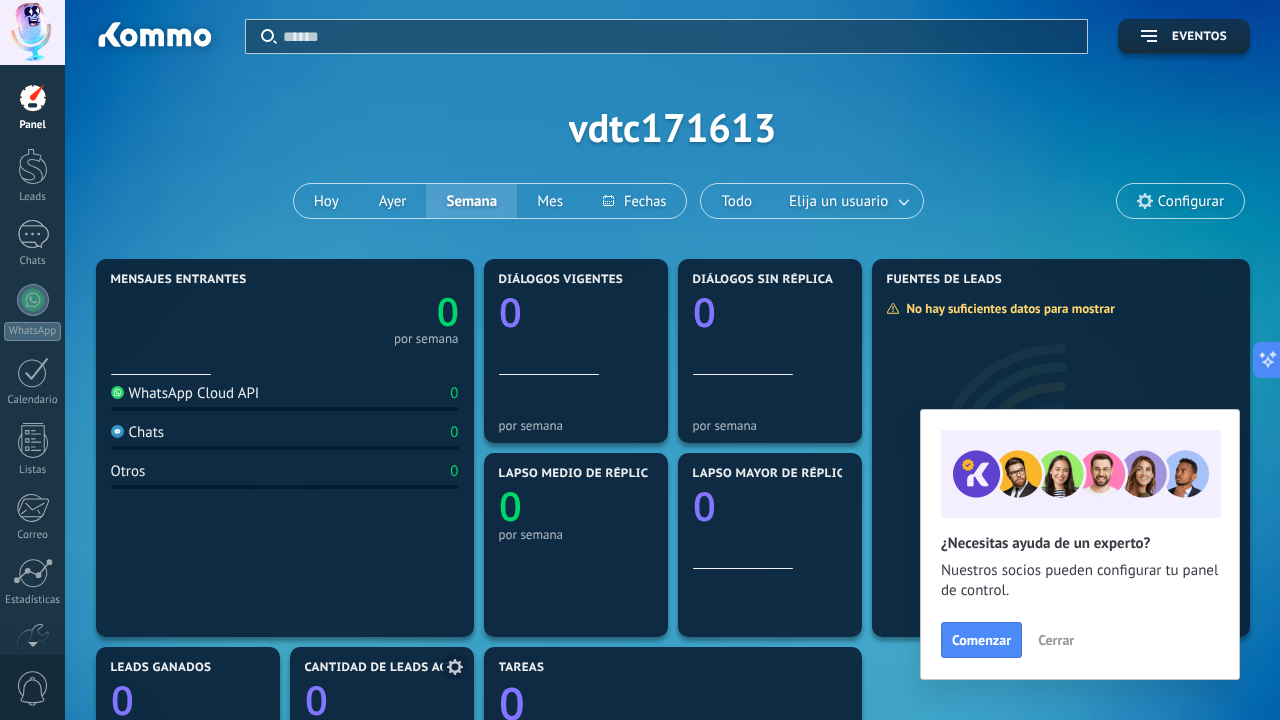 scroll, scrollTop: 0, scrollLeft: 0, axis: both 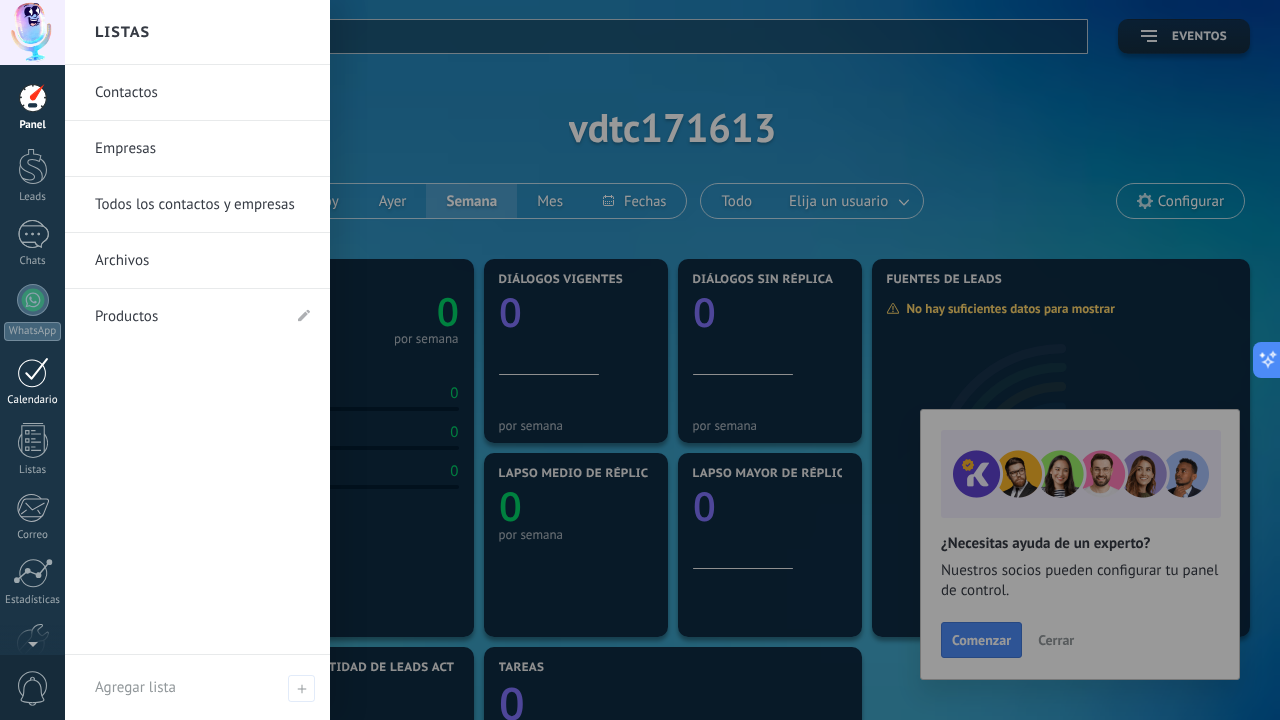 click at bounding box center [33, 372] 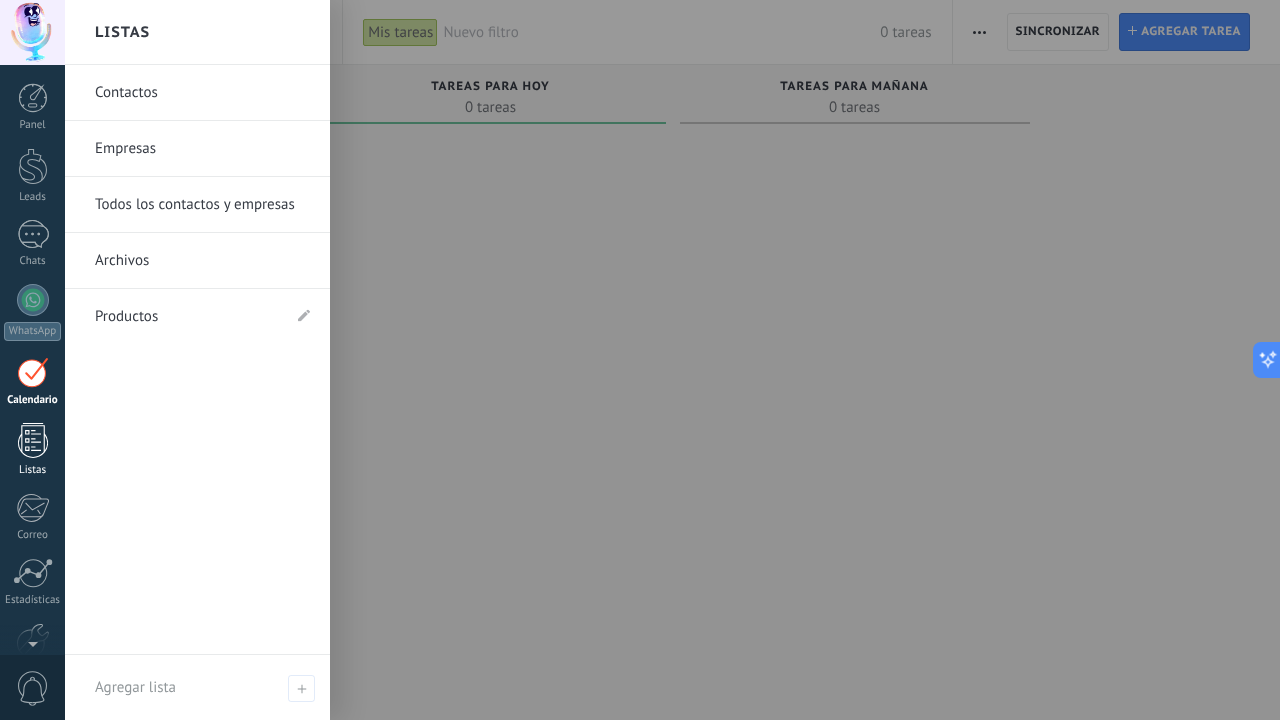 click at bounding box center (33, 440) 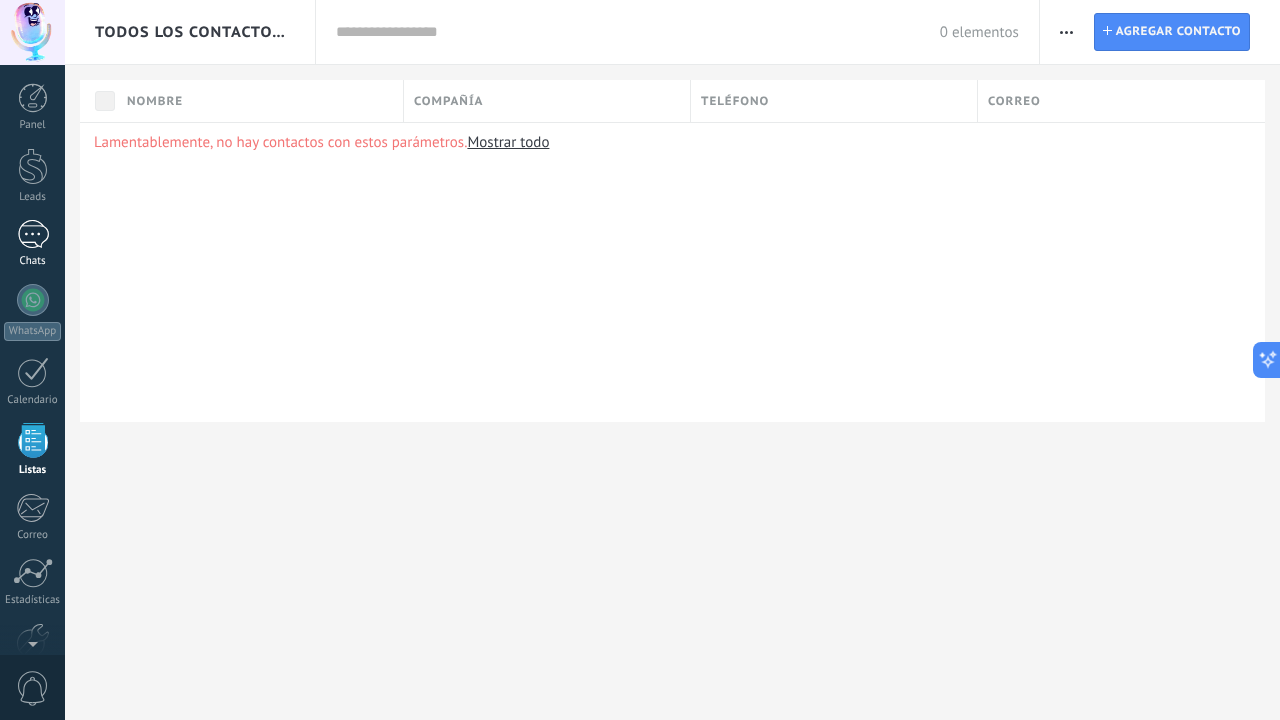 click at bounding box center [33, 234] 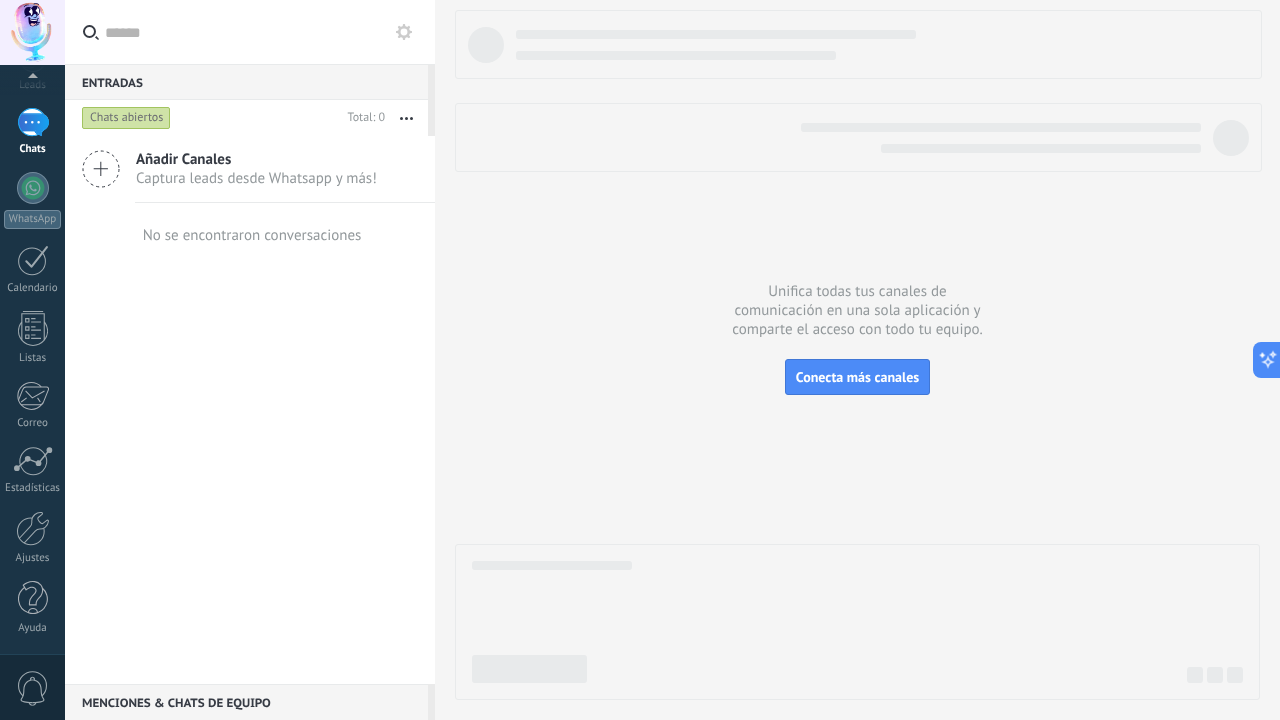 scroll, scrollTop: 112, scrollLeft: 0, axis: vertical 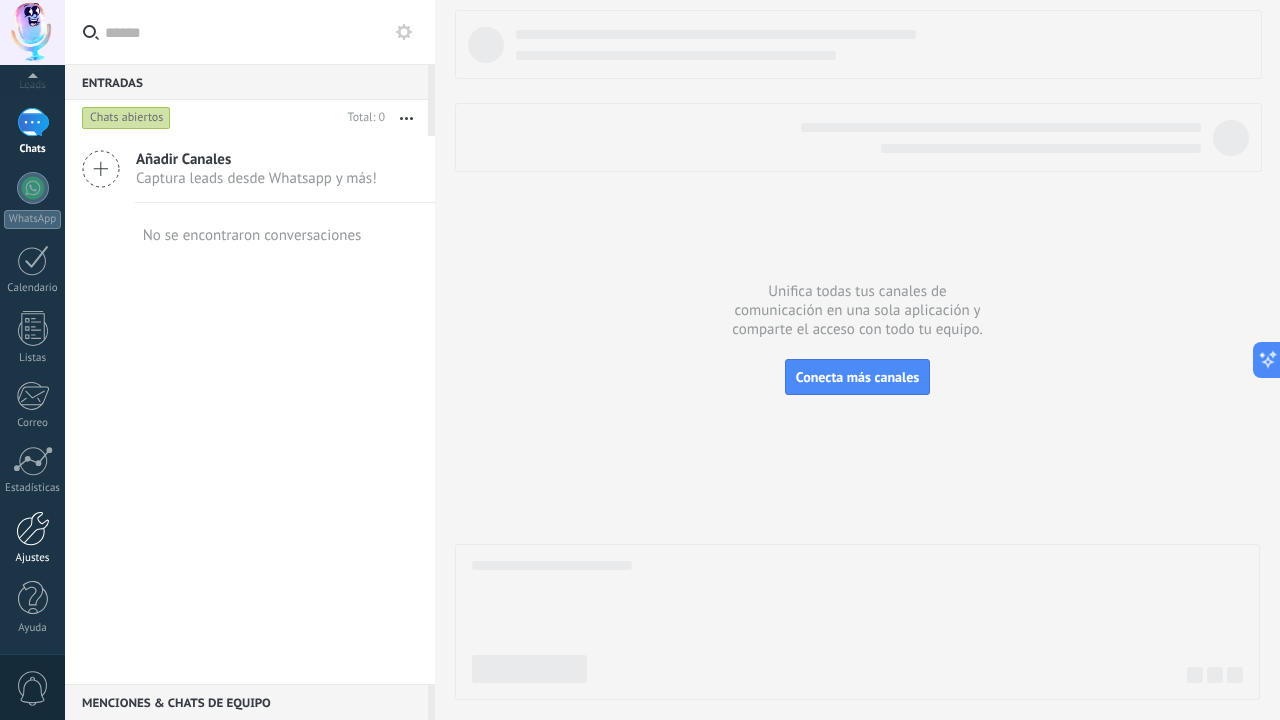 click at bounding box center [33, 528] 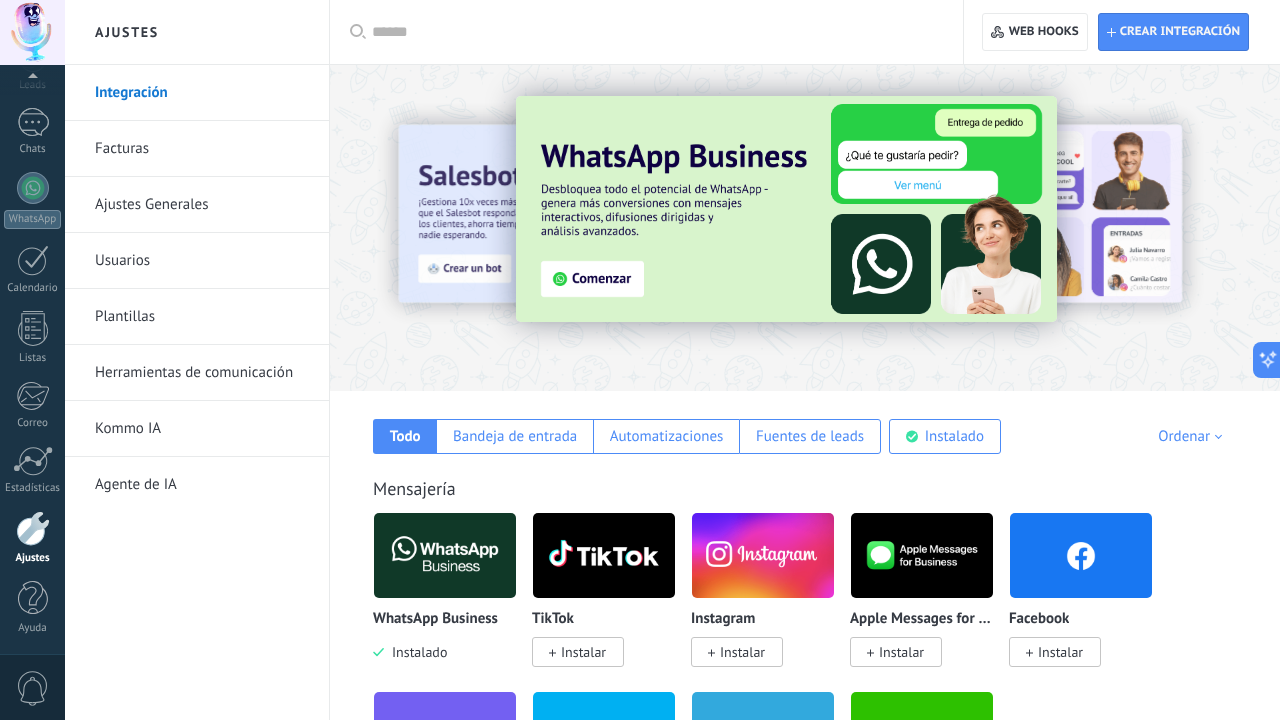 scroll, scrollTop: 0, scrollLeft: 0, axis: both 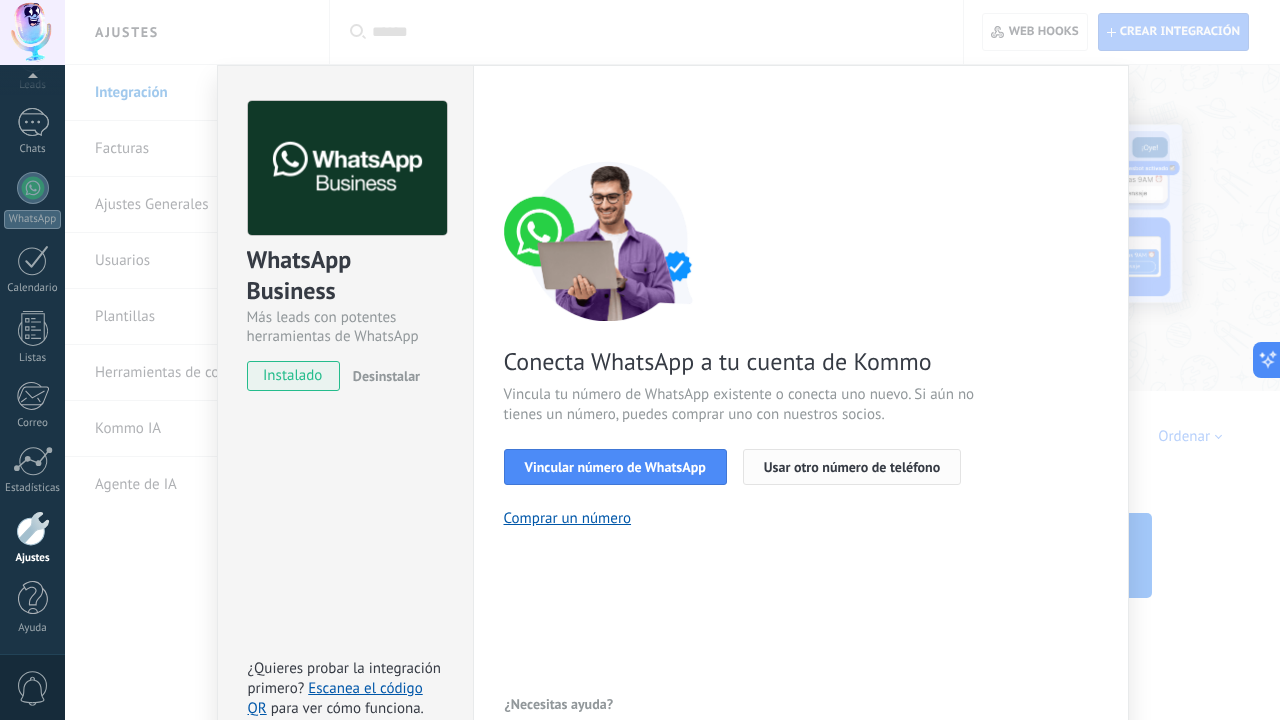 click on "Usar otro número de teléfono" at bounding box center [852, 467] 